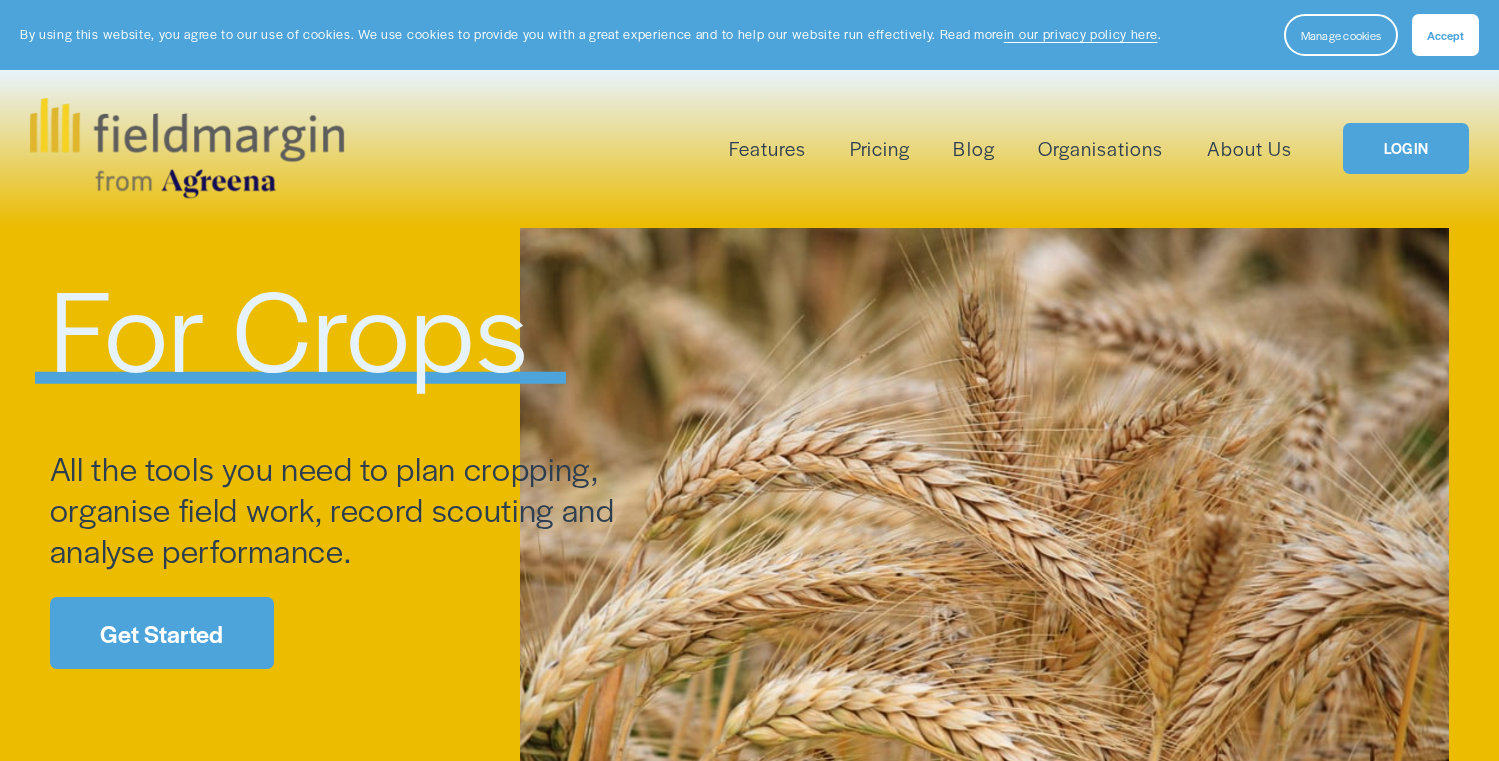 scroll, scrollTop: 0, scrollLeft: 0, axis: both 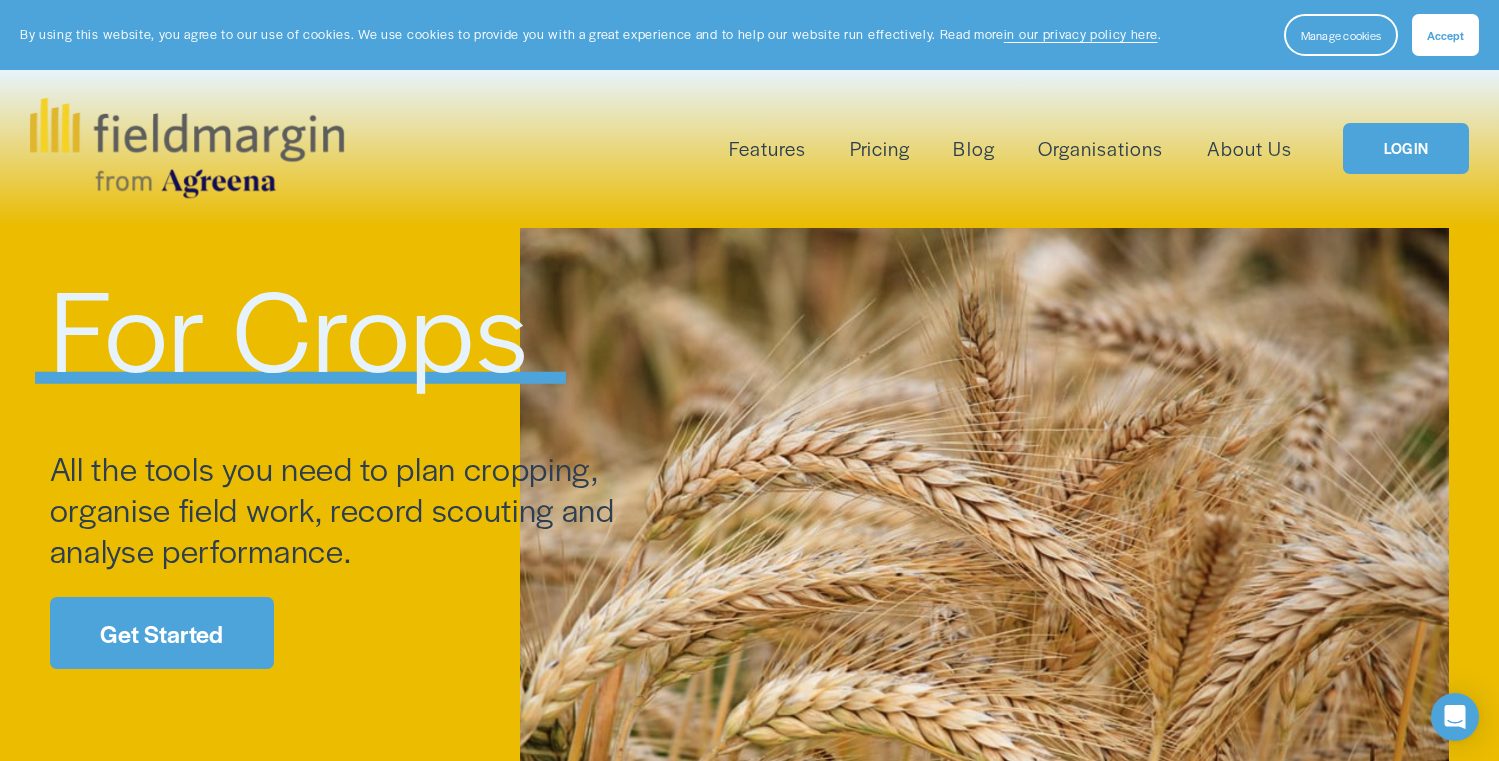 click on "Get Started" at bounding box center (162, 632) 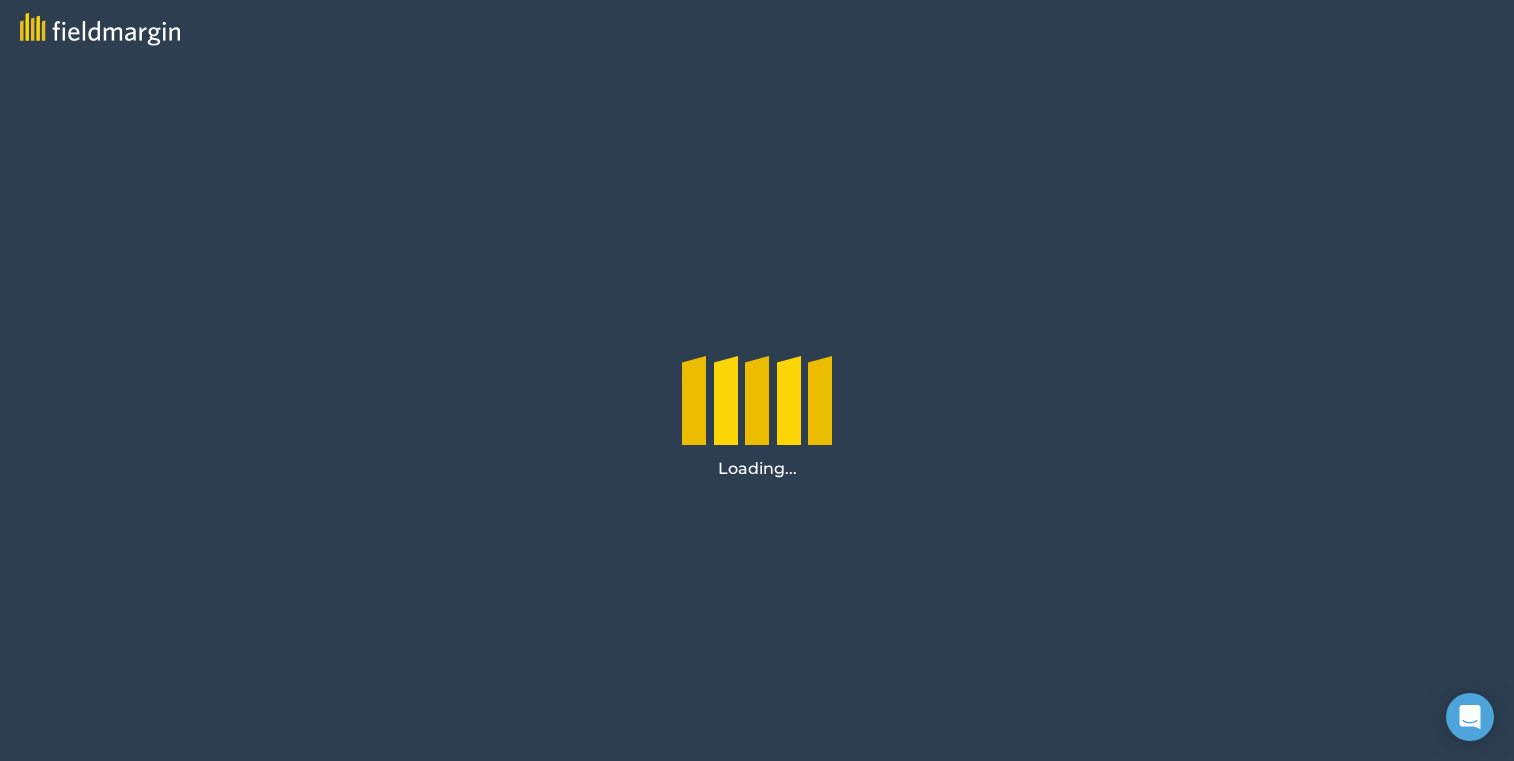 scroll, scrollTop: 0, scrollLeft: 0, axis: both 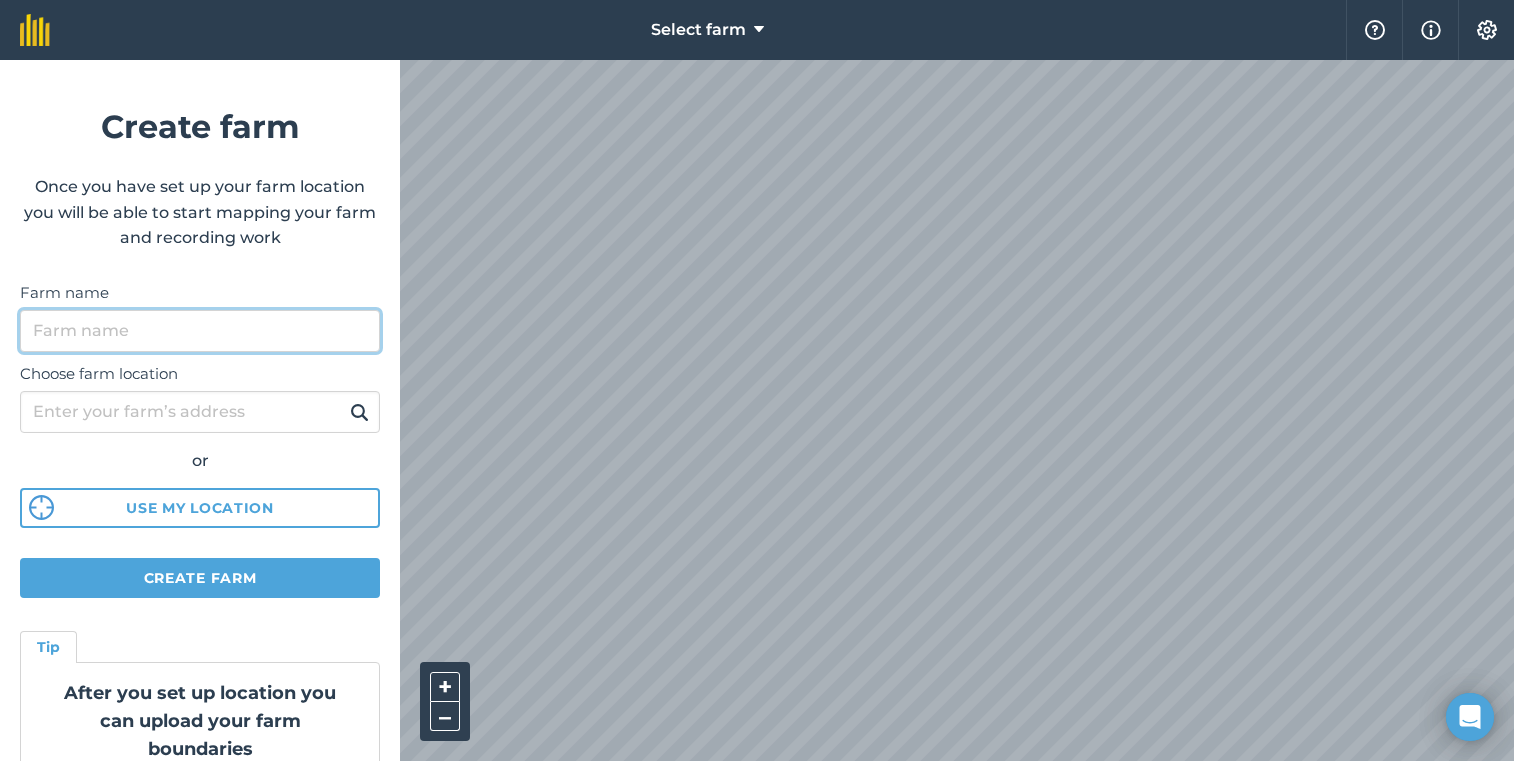 click on "Farm name" at bounding box center (200, 331) 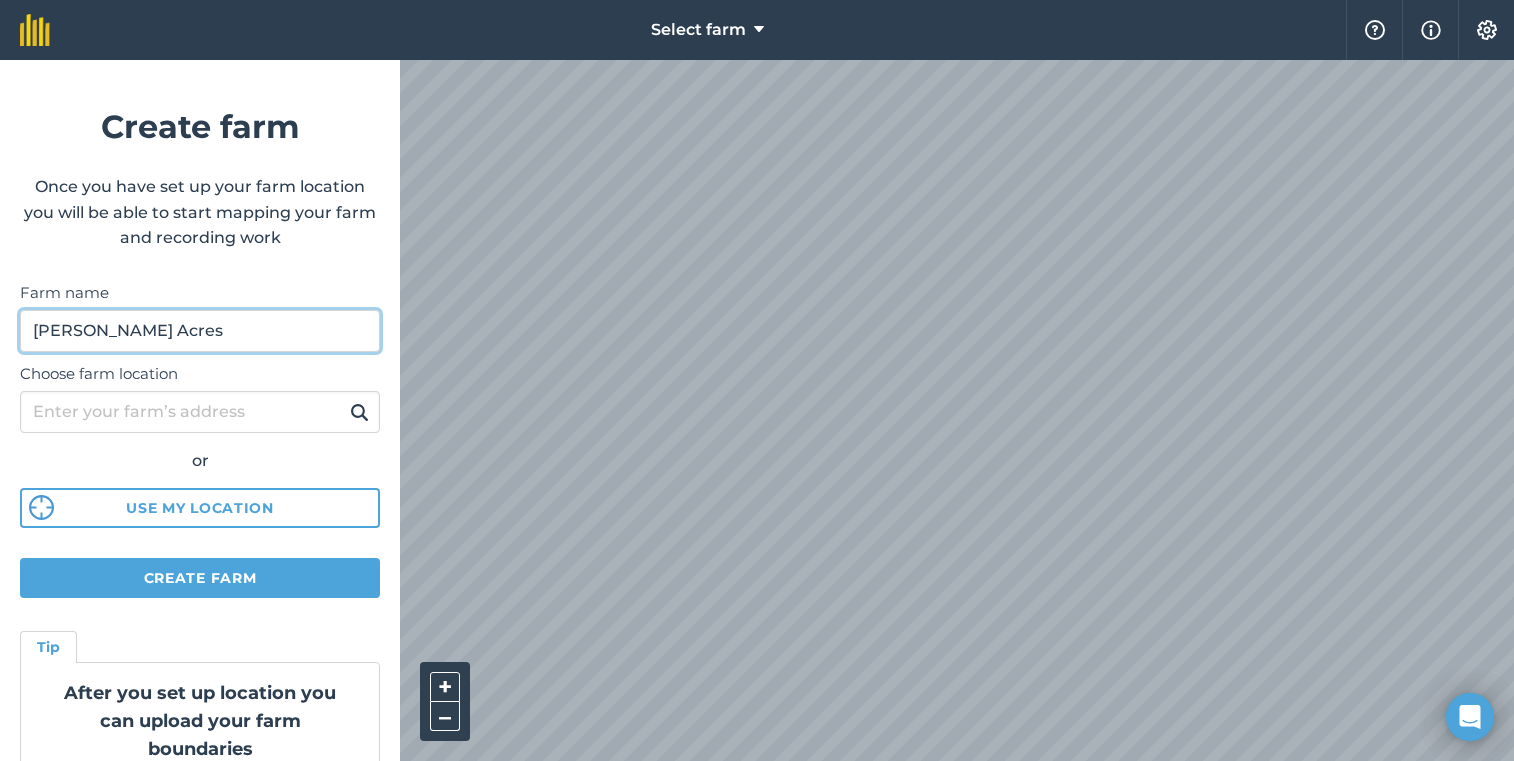 type on "Dewey Acres" 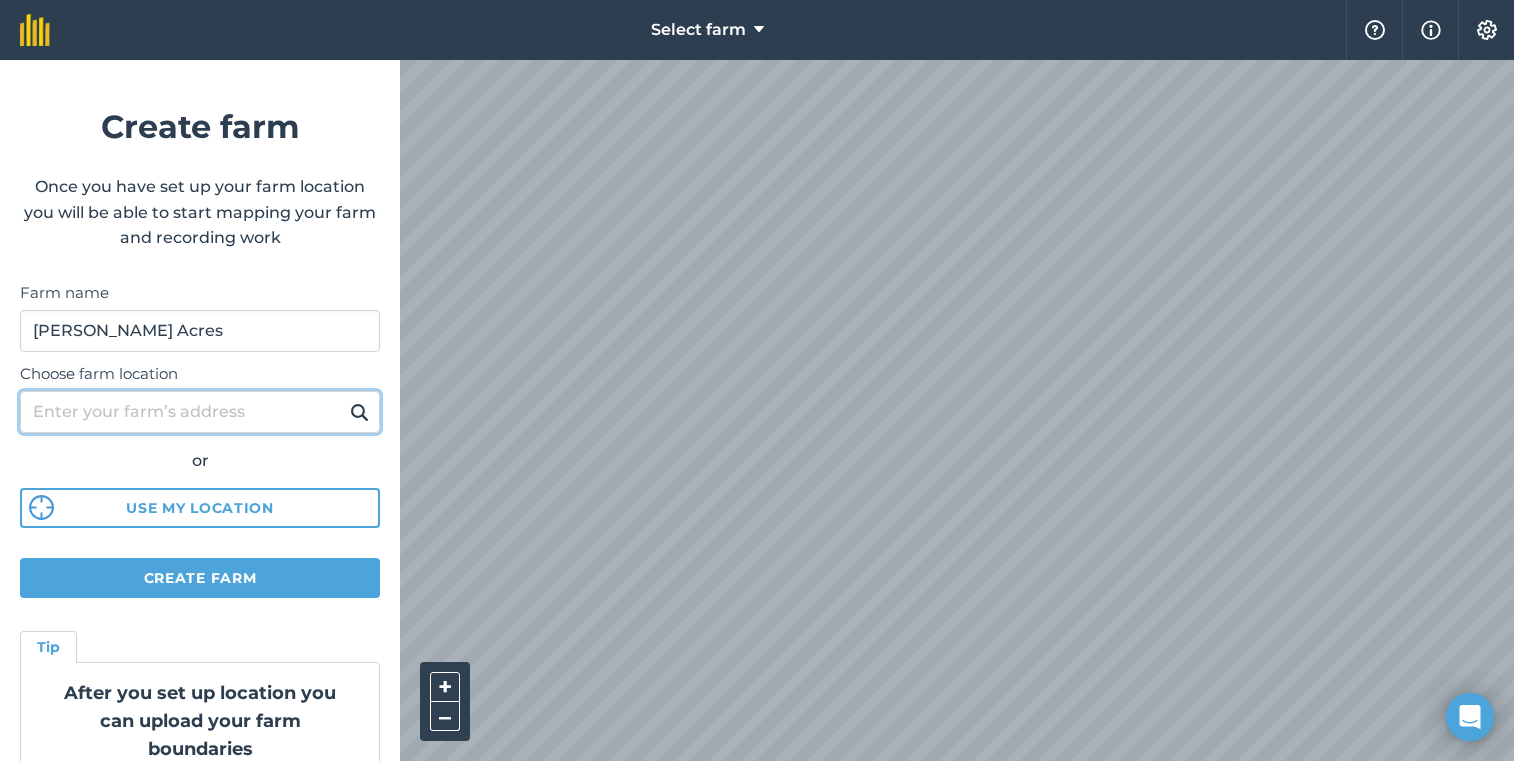 click on "Choose farm location" at bounding box center (200, 412) 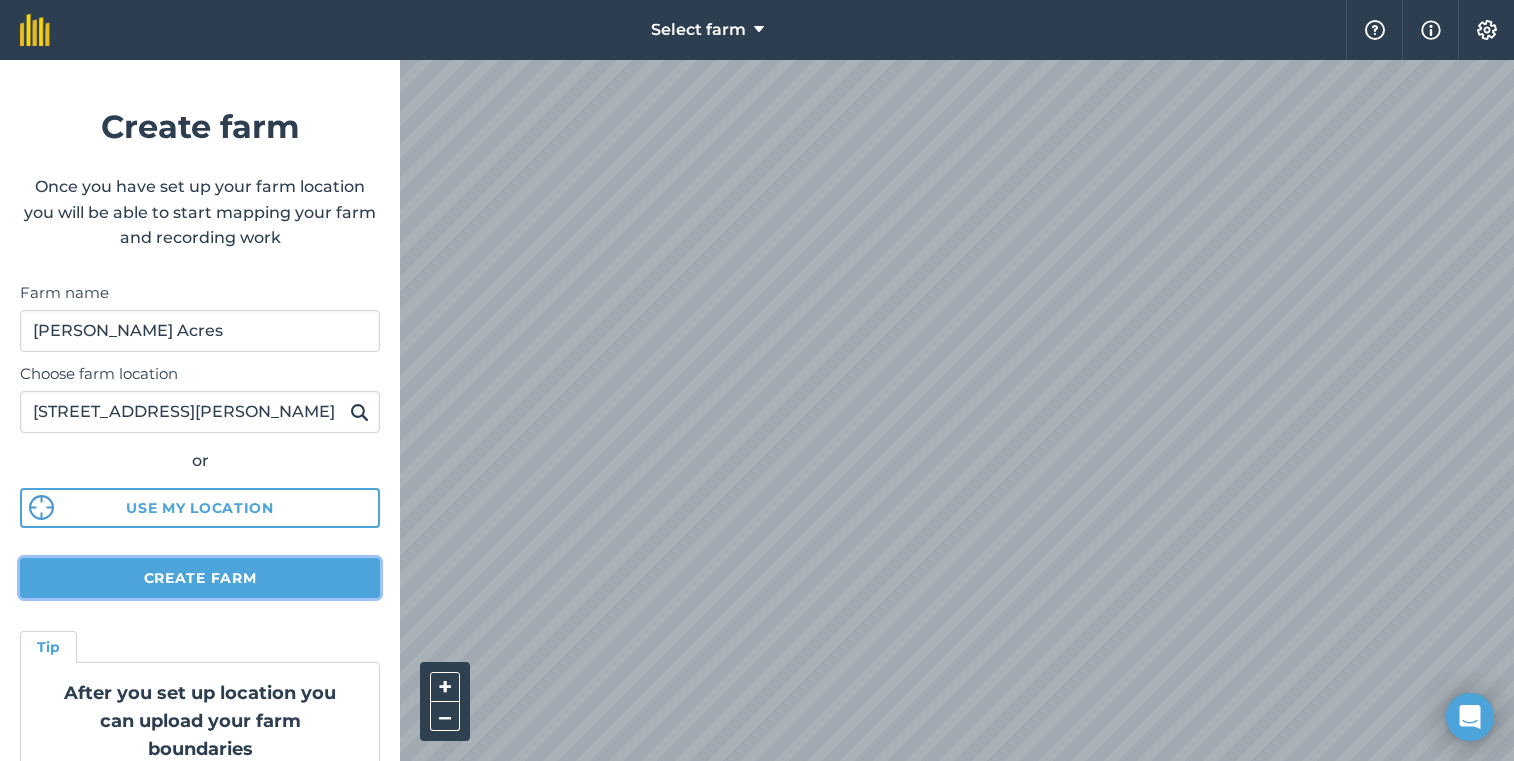 click on "Create farm" at bounding box center [200, 578] 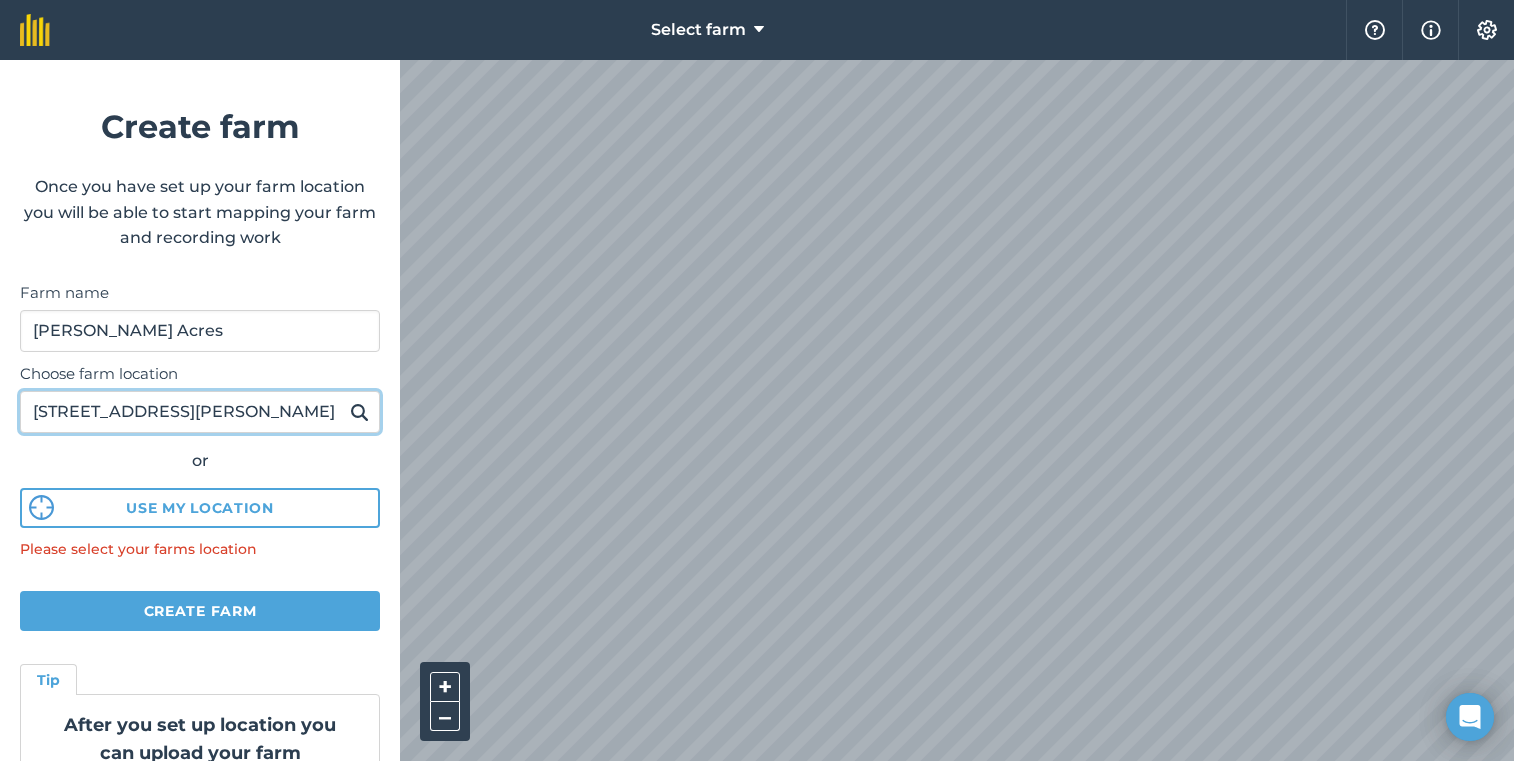 click on "106 Gregg Rd" at bounding box center [200, 412] 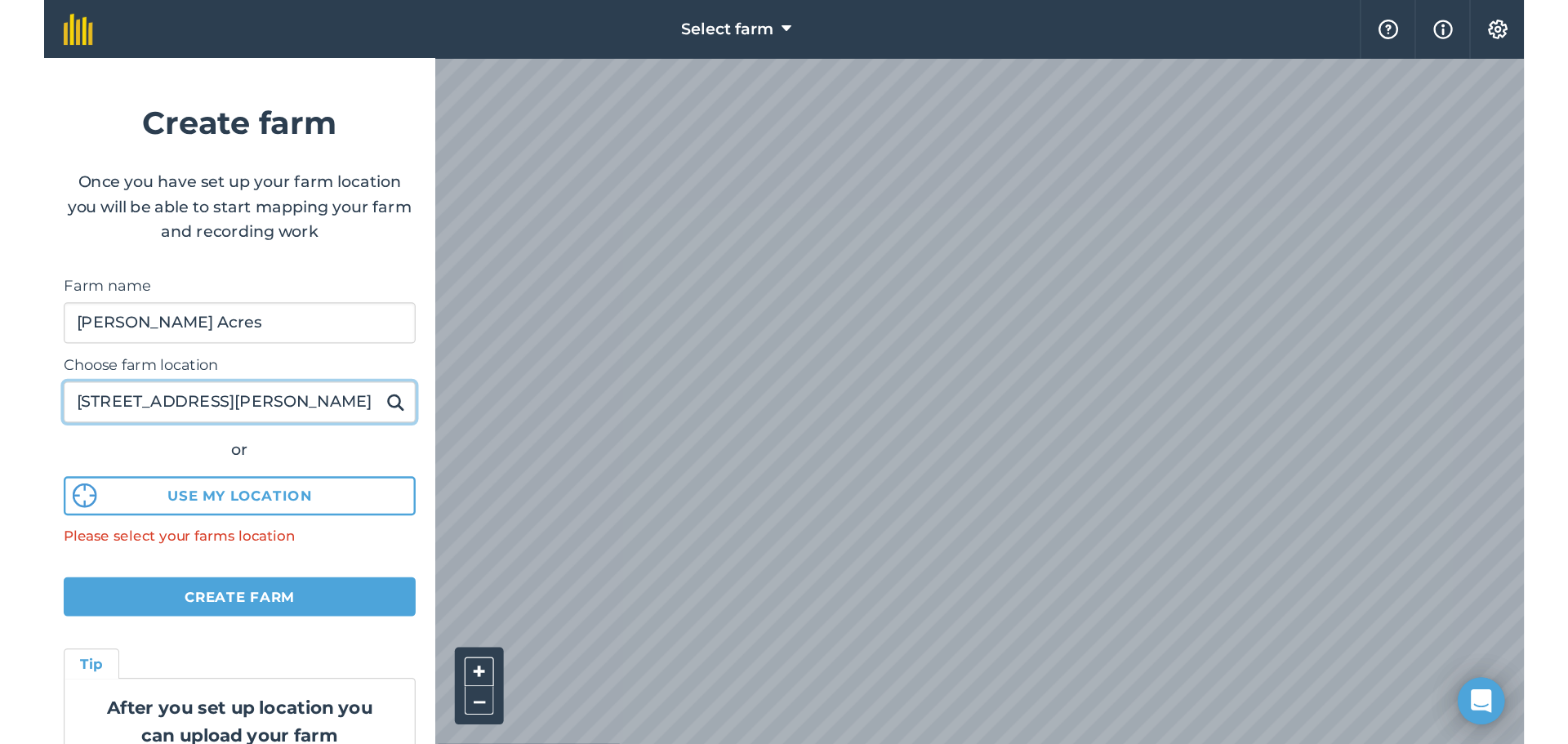 scroll, scrollTop: 0, scrollLeft: 0, axis: both 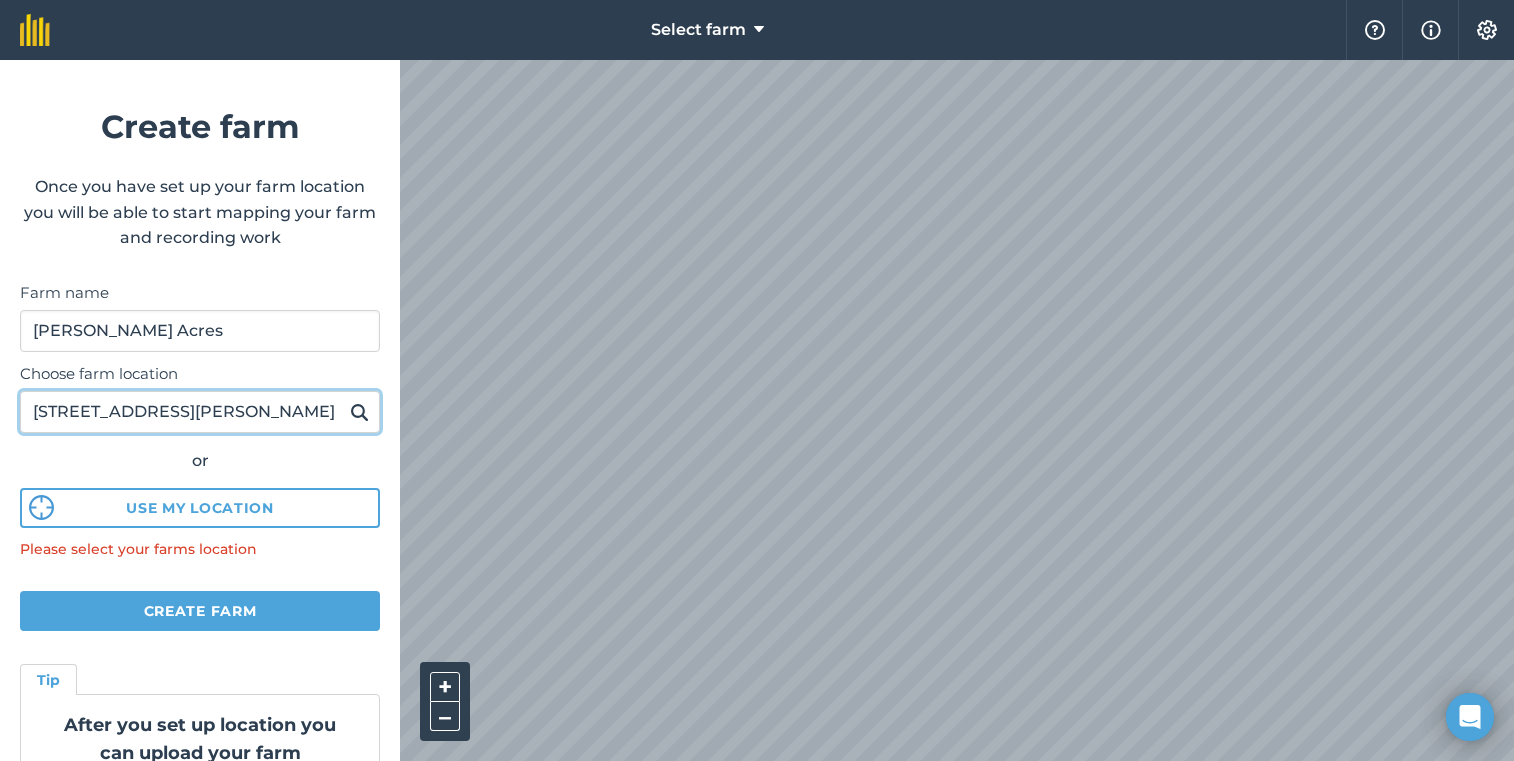 click on "106 Gregg Rd" at bounding box center (200, 412) 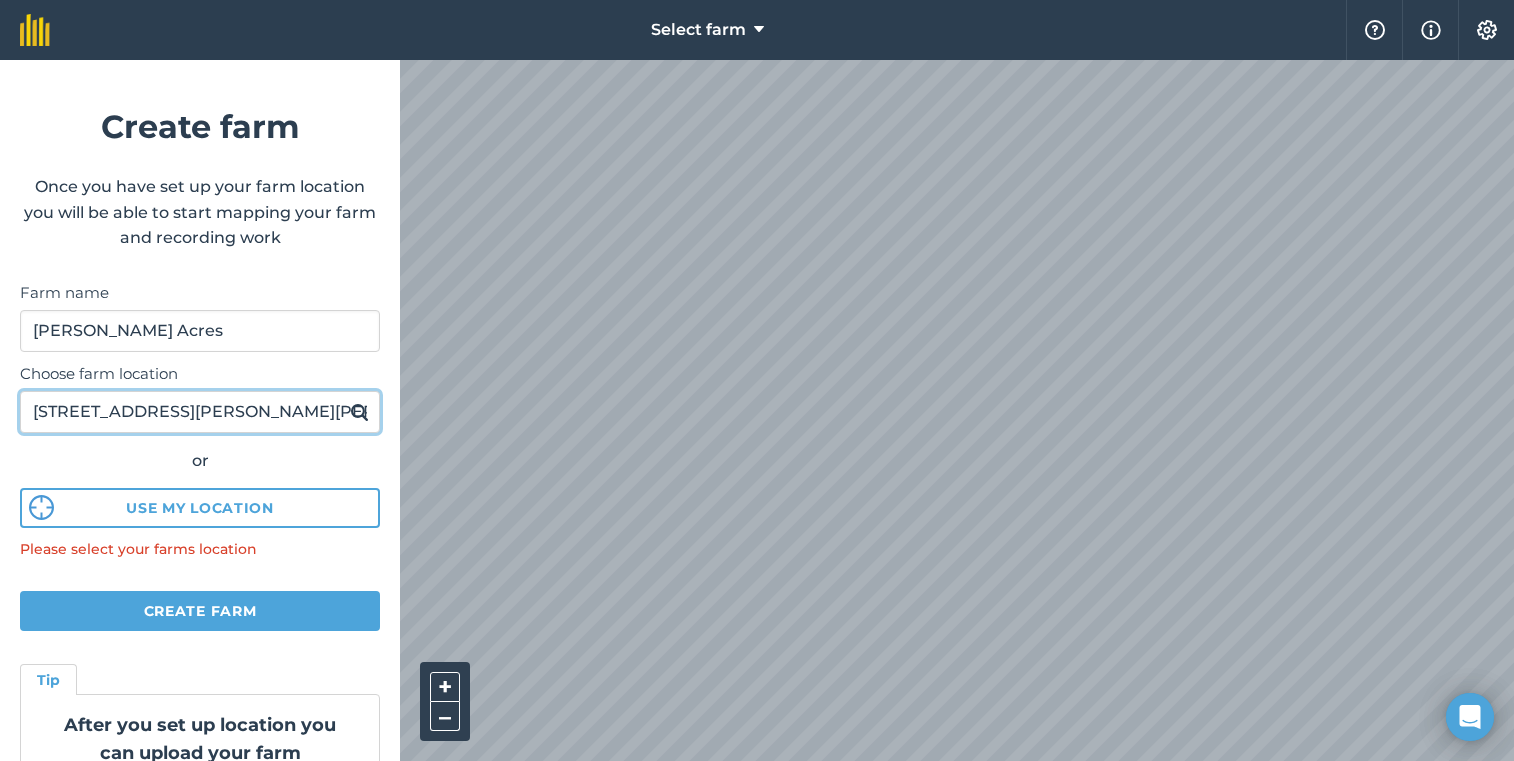 type on "106 Gregg Rd, boaz, al" 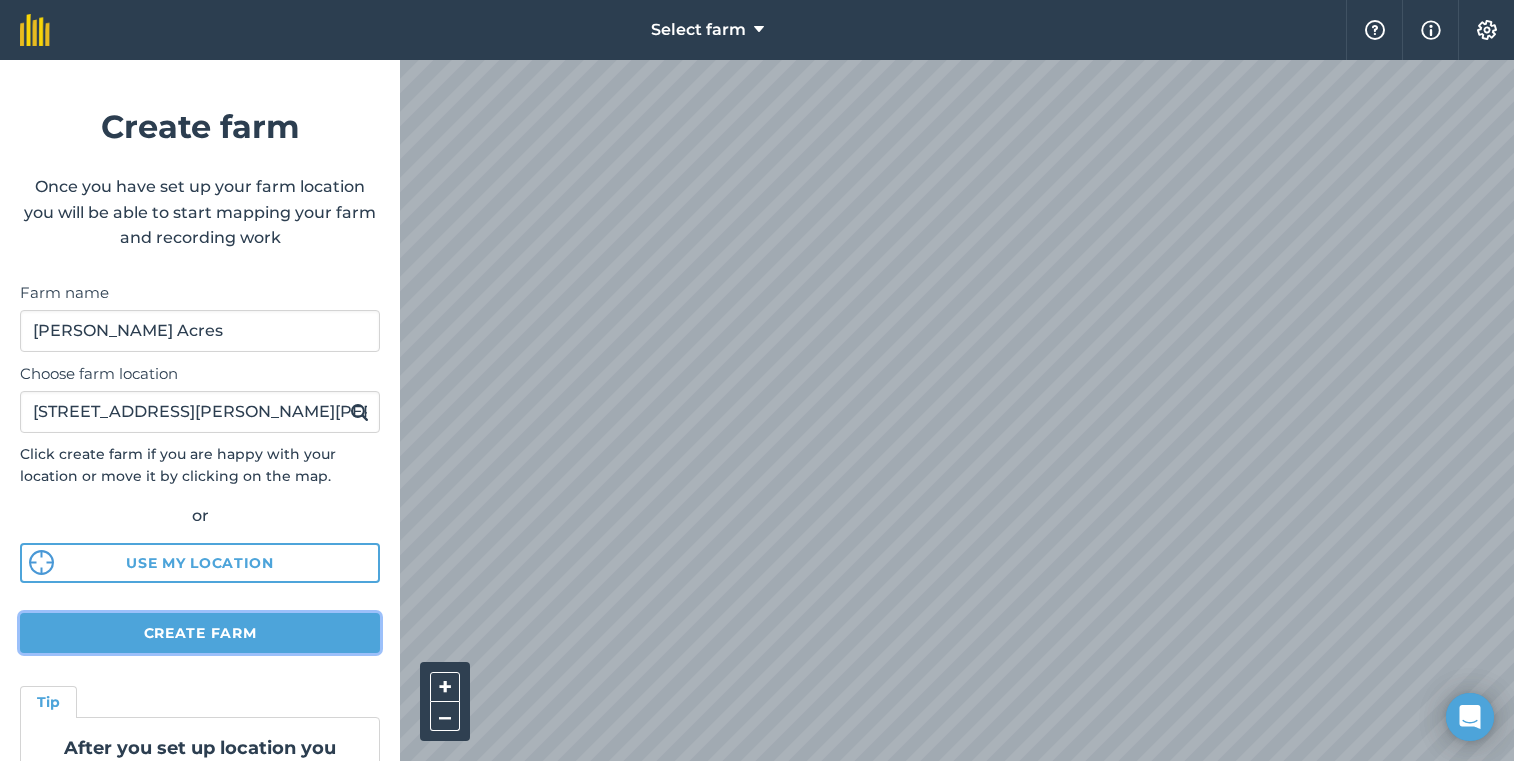 click on "Create farm" at bounding box center [200, 633] 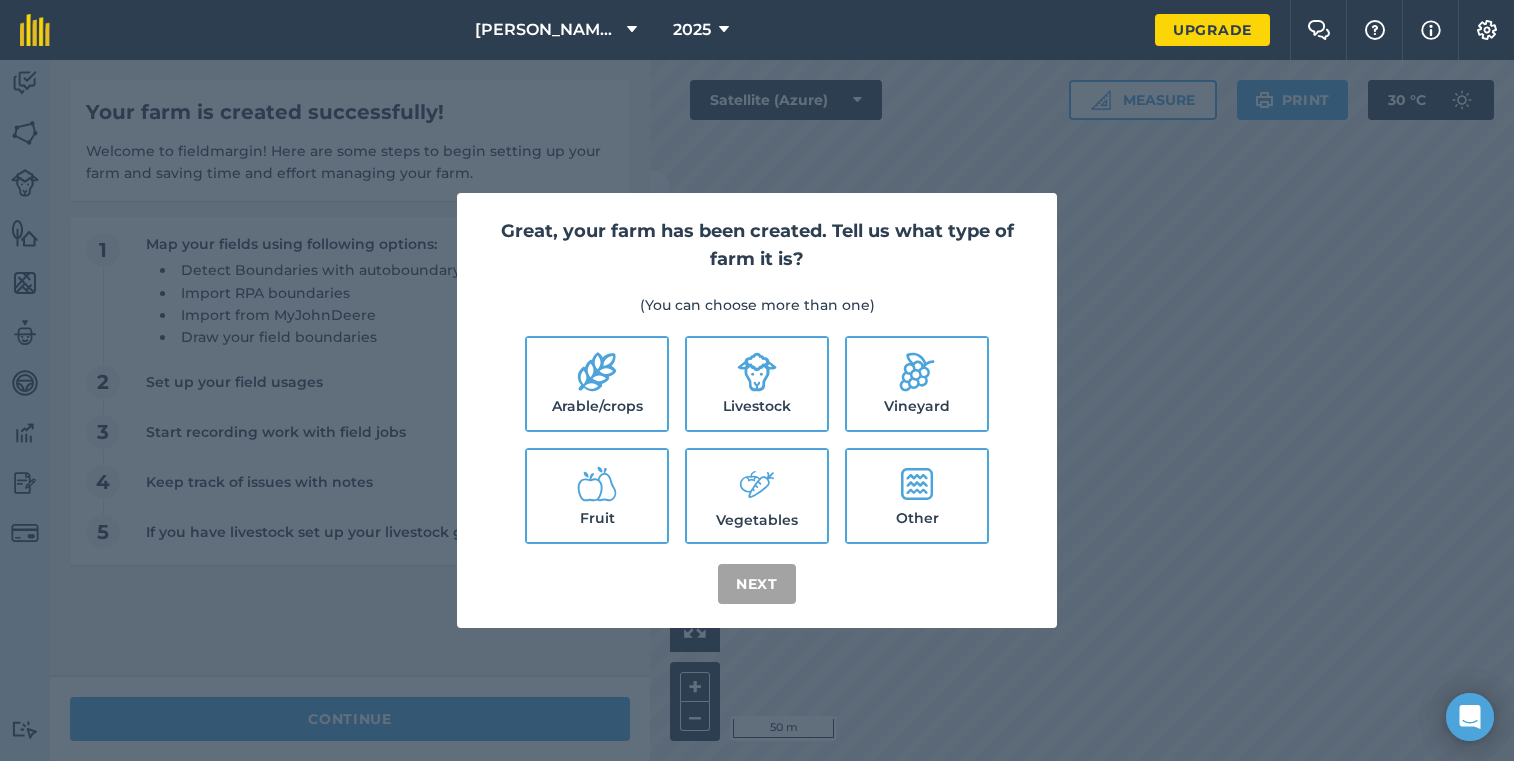 click 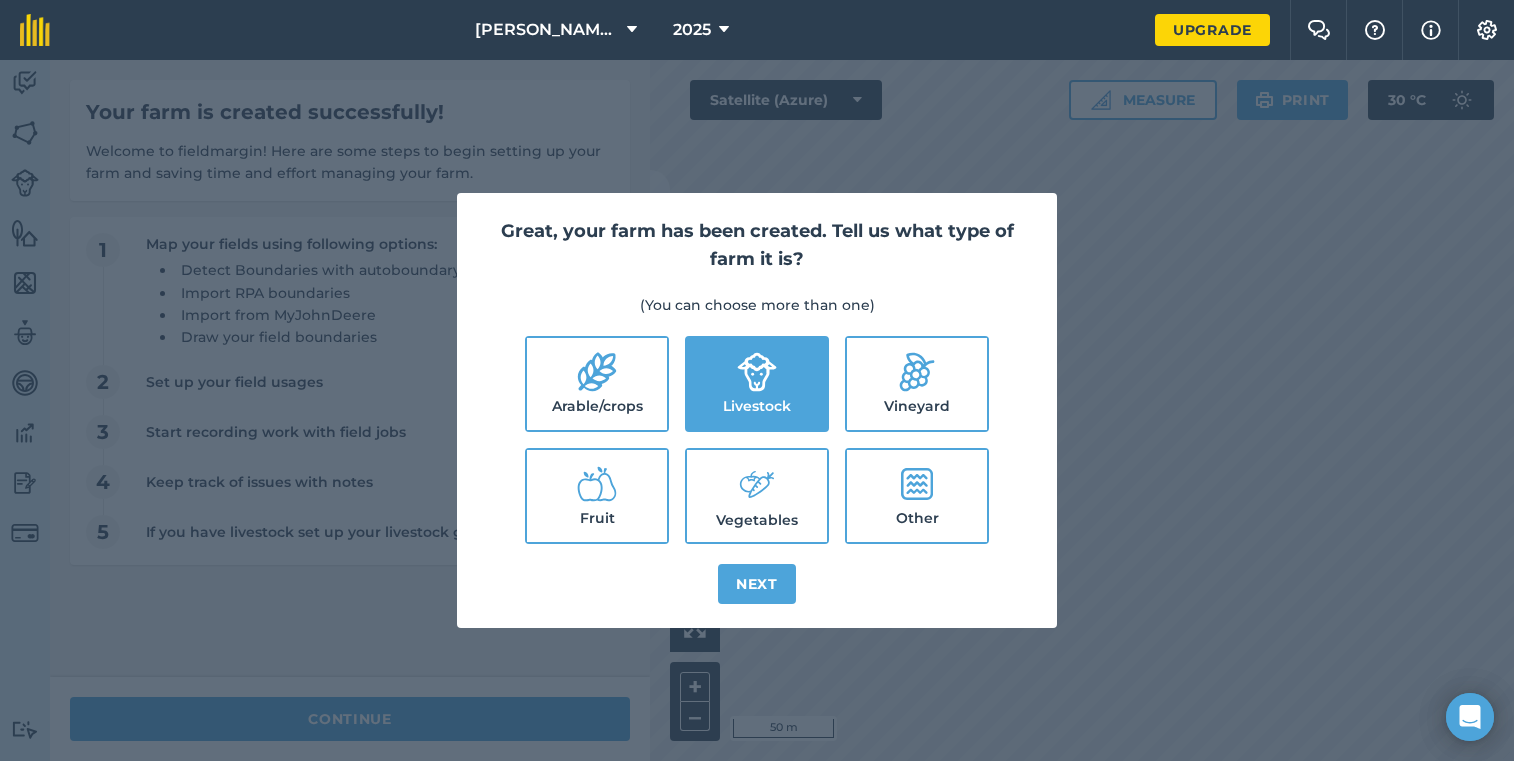 click 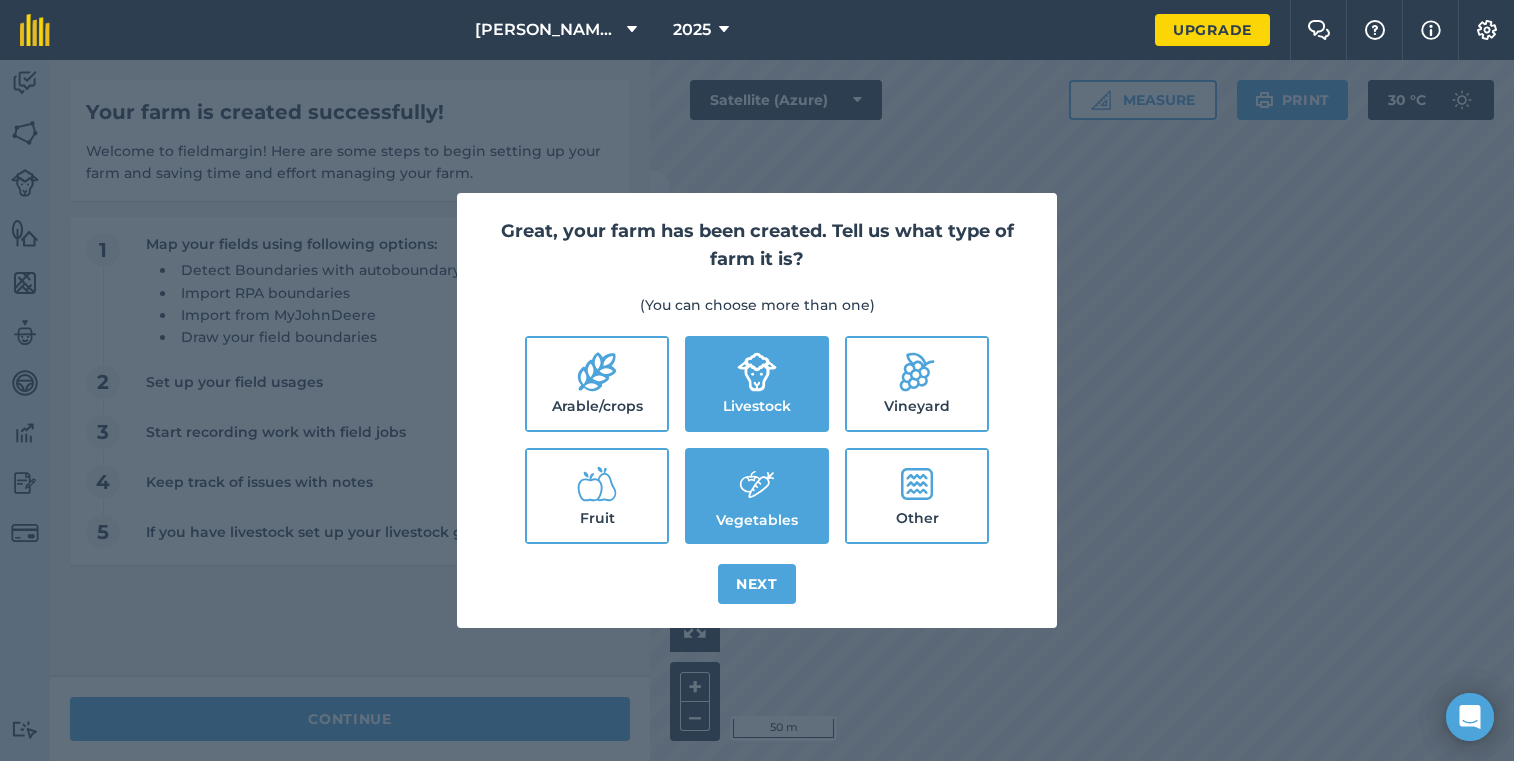 click on "Fruit" at bounding box center [597, 496] 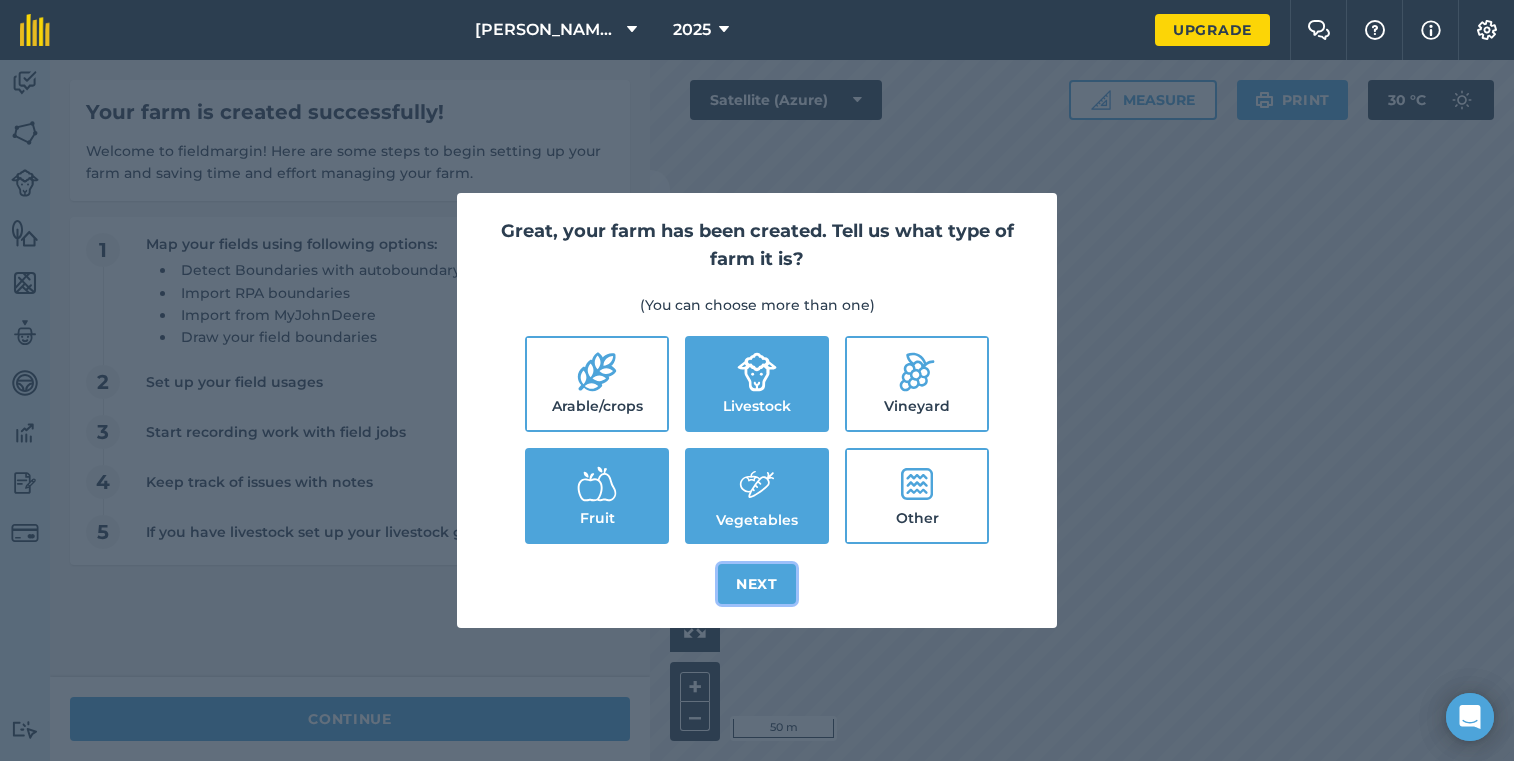 click on "Next" at bounding box center [757, 584] 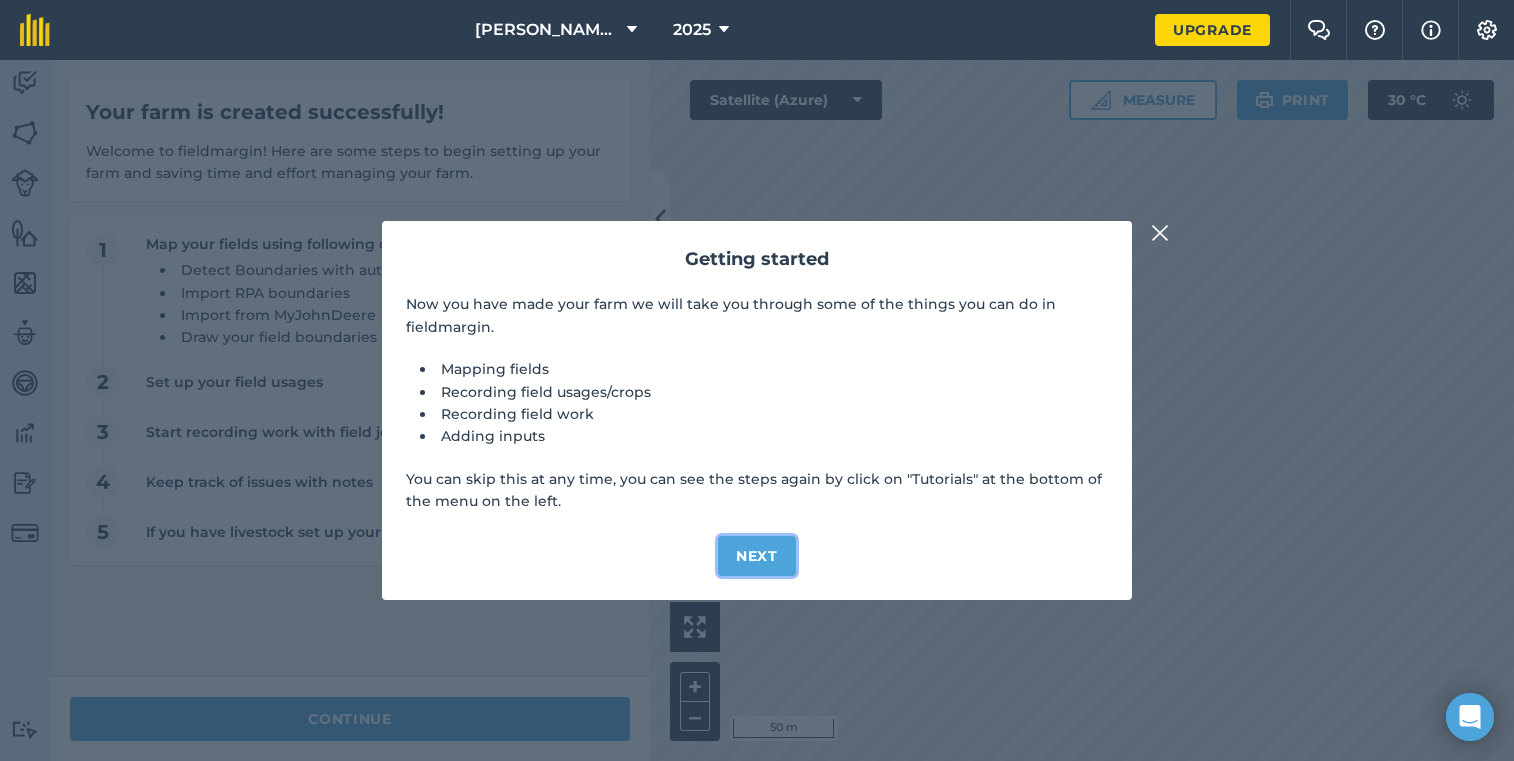 click on "Next" at bounding box center (757, 556) 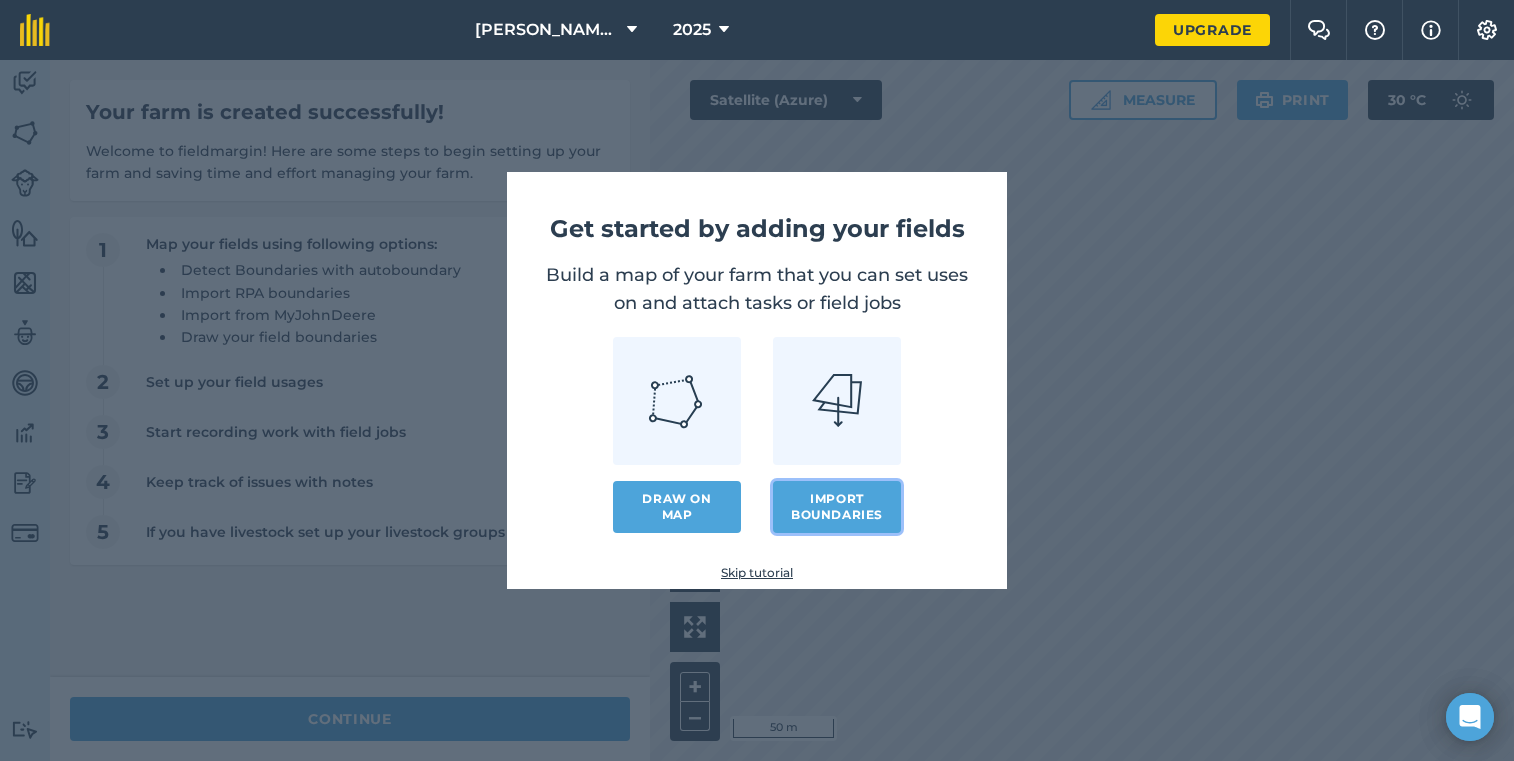 click on "Import boundaries" at bounding box center [837, 507] 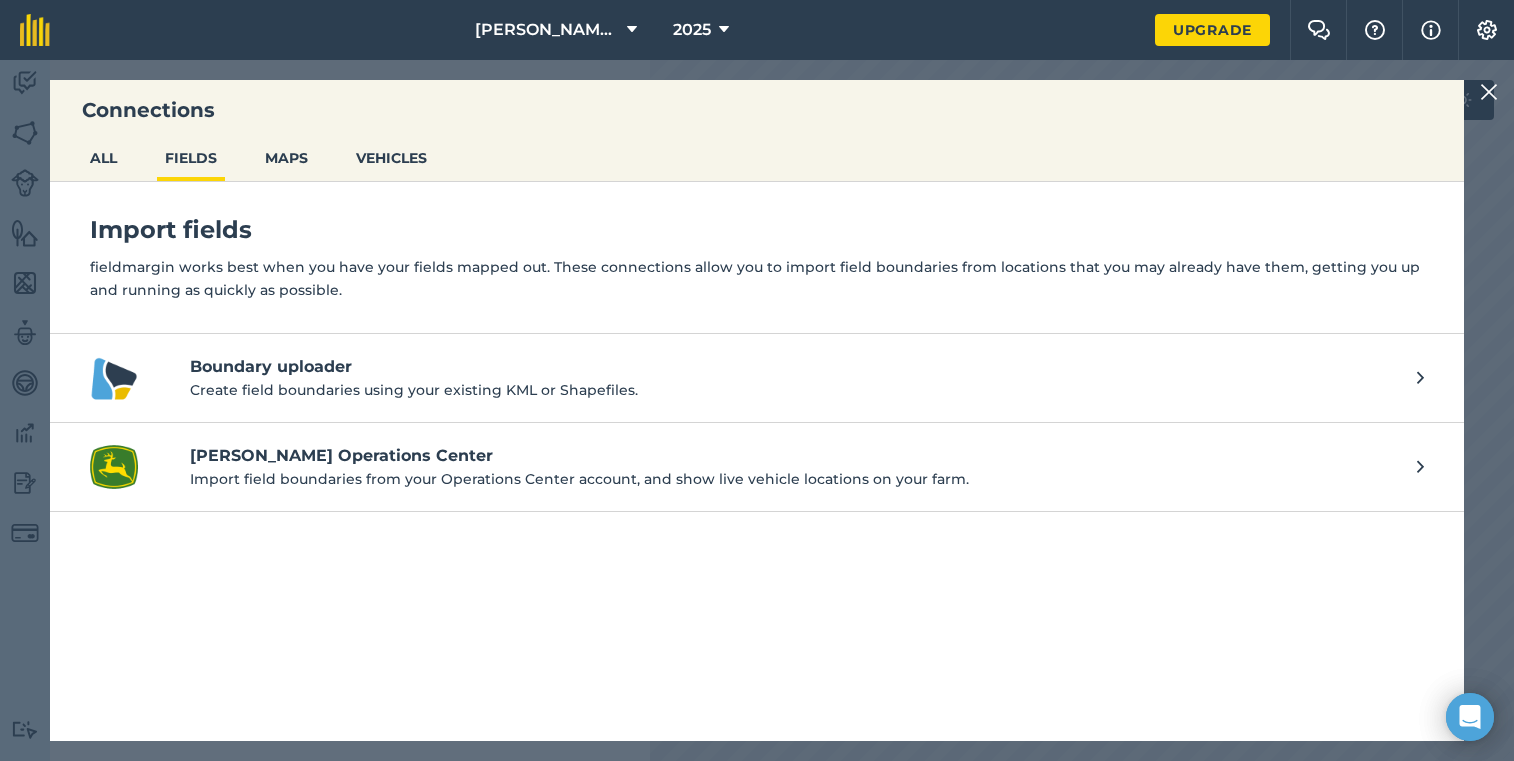 click at bounding box center [1489, 92] 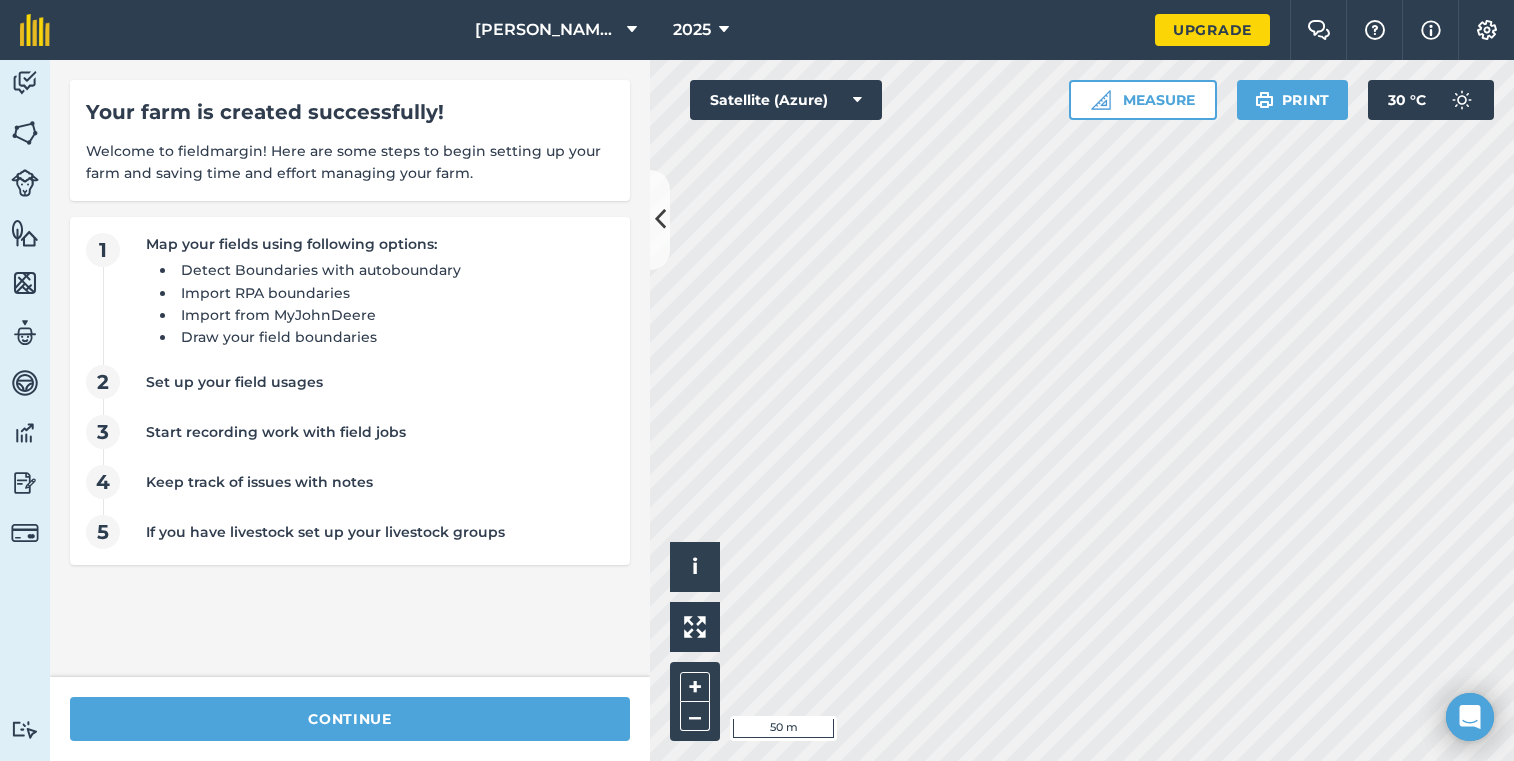 click on "Map your fields using following options:" at bounding box center (375, 244) 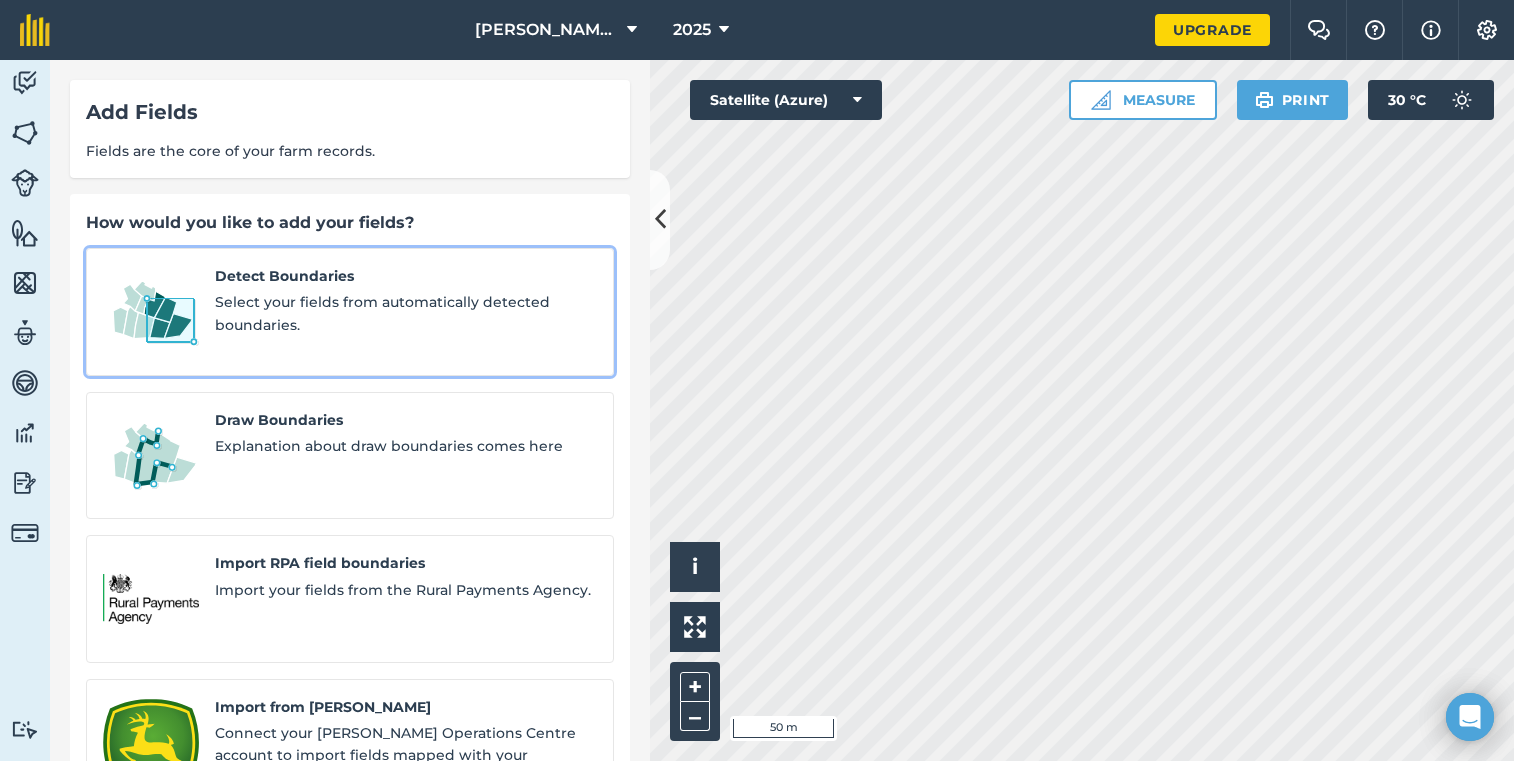 click on "Detect Boundaries" at bounding box center [406, 276] 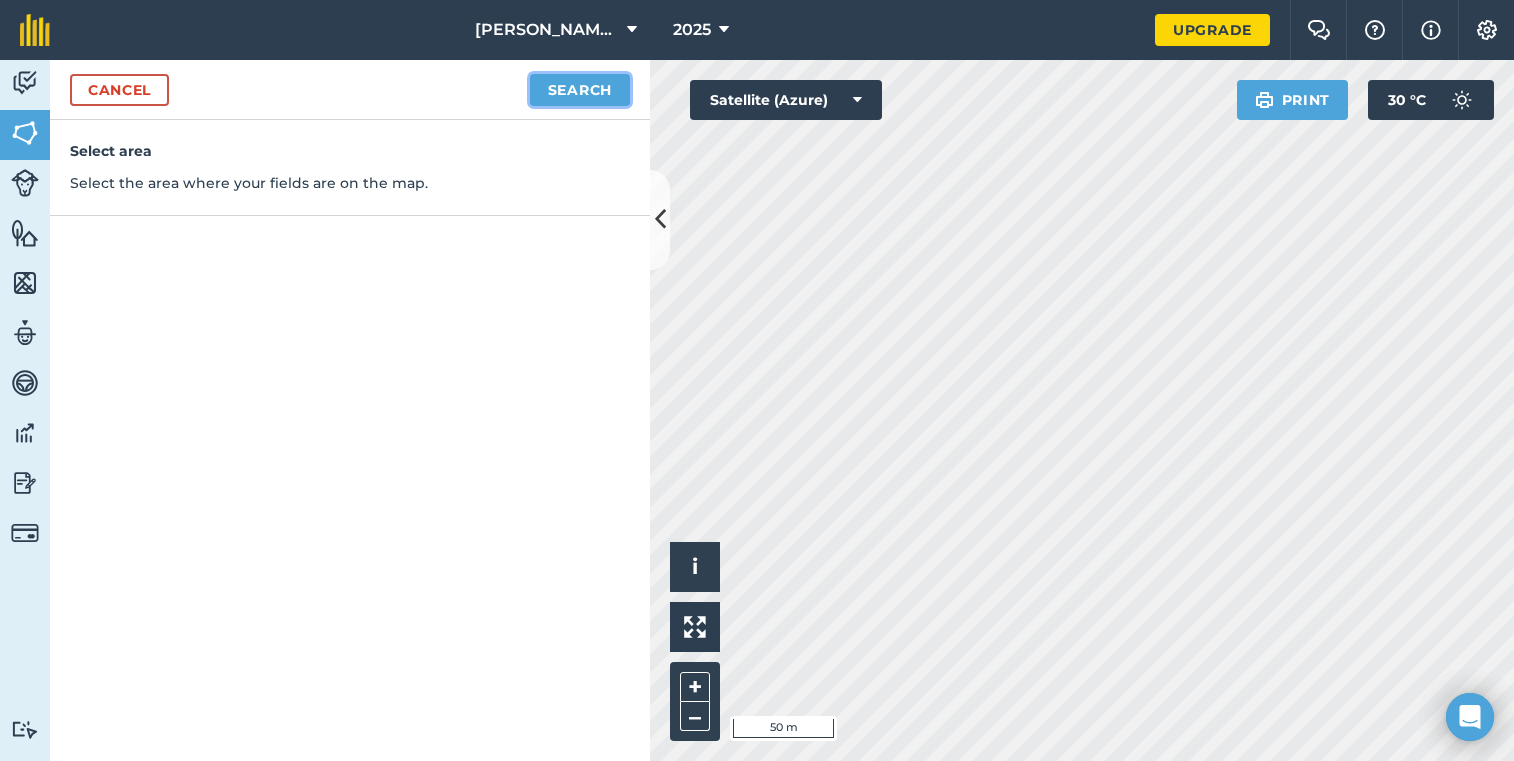 click on "Search" at bounding box center (580, 90) 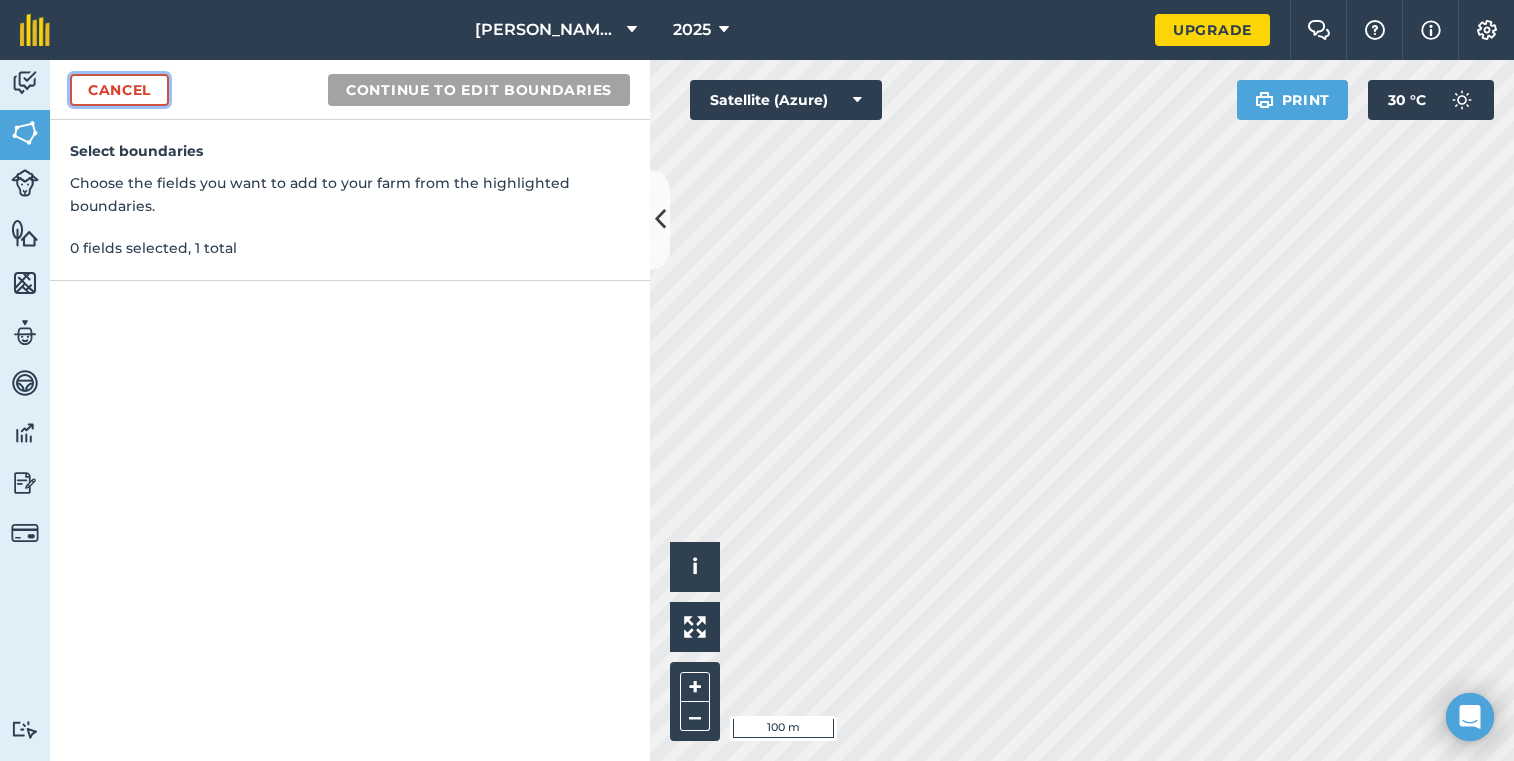 click on "Cancel" at bounding box center [119, 90] 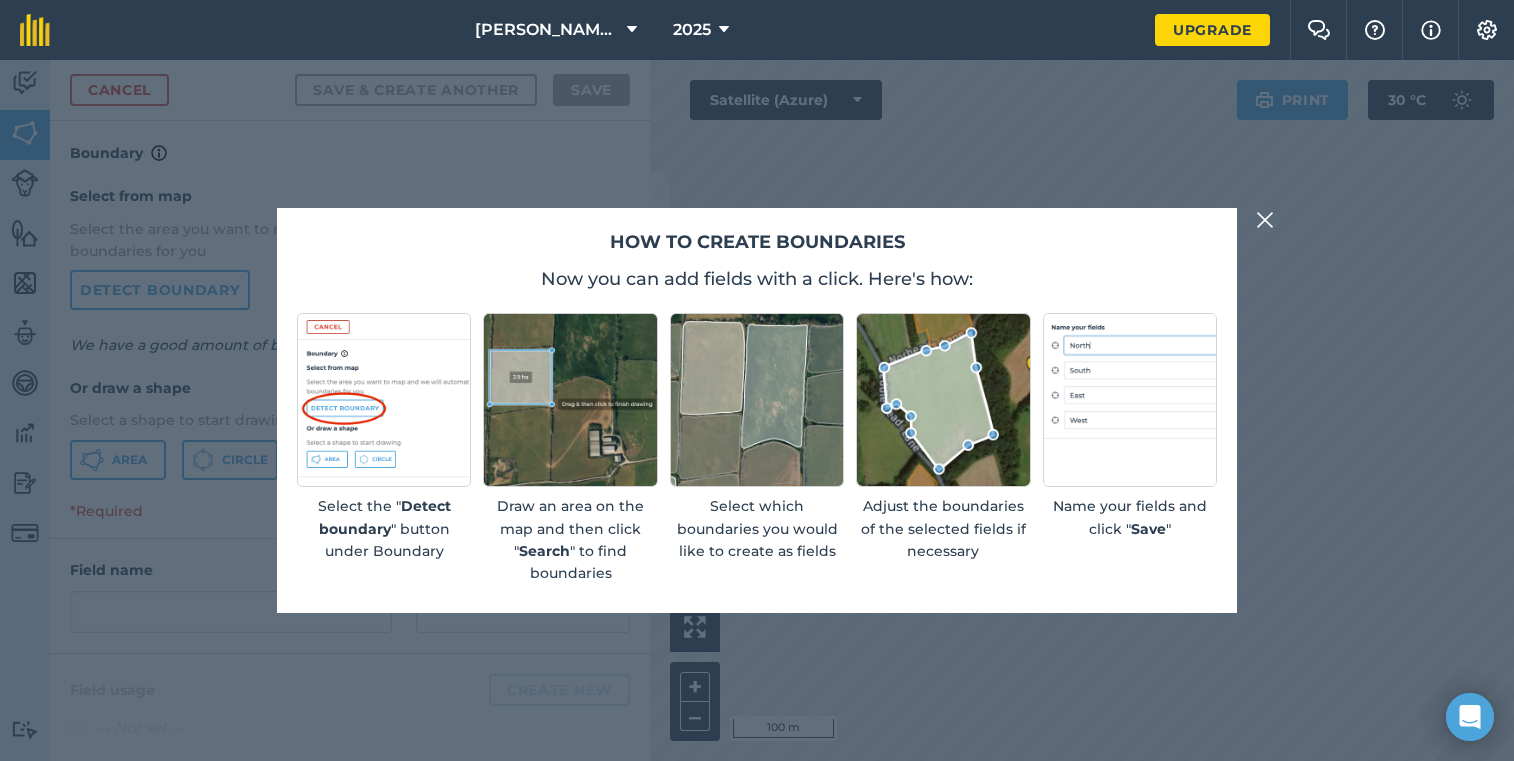 click at bounding box center (1265, 220) 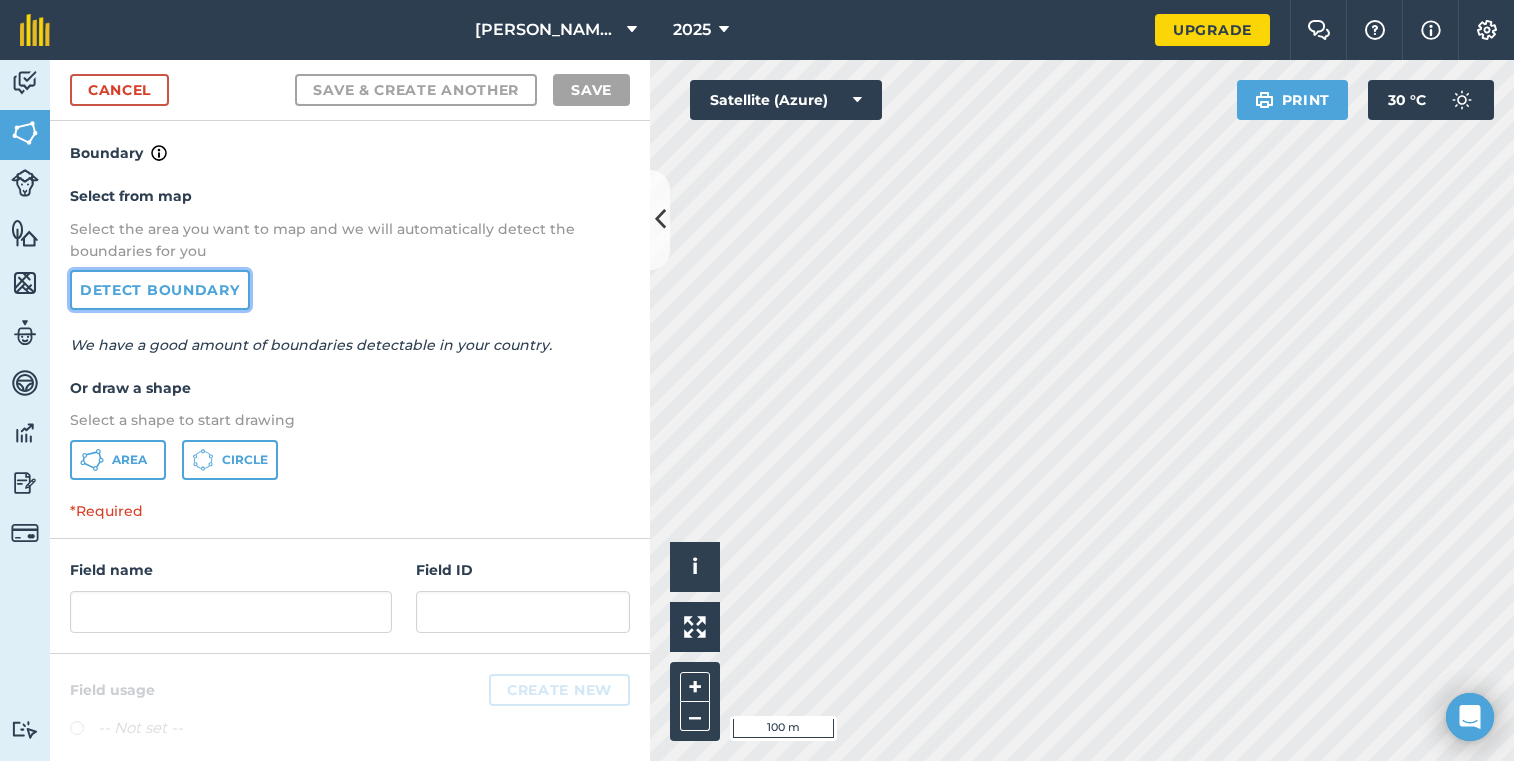 click on "Detect boundary" at bounding box center [160, 290] 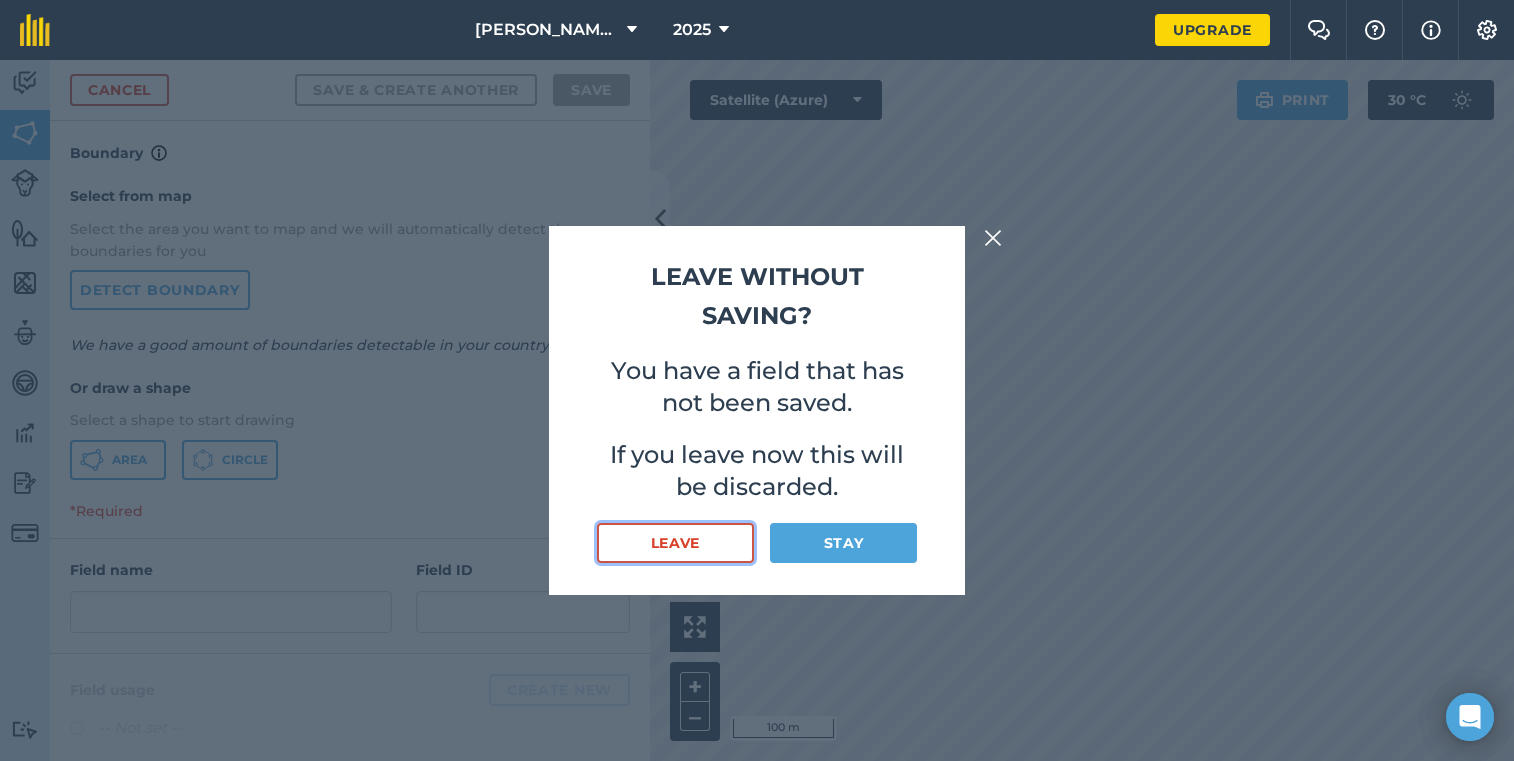 click on "Leave" at bounding box center [675, 543] 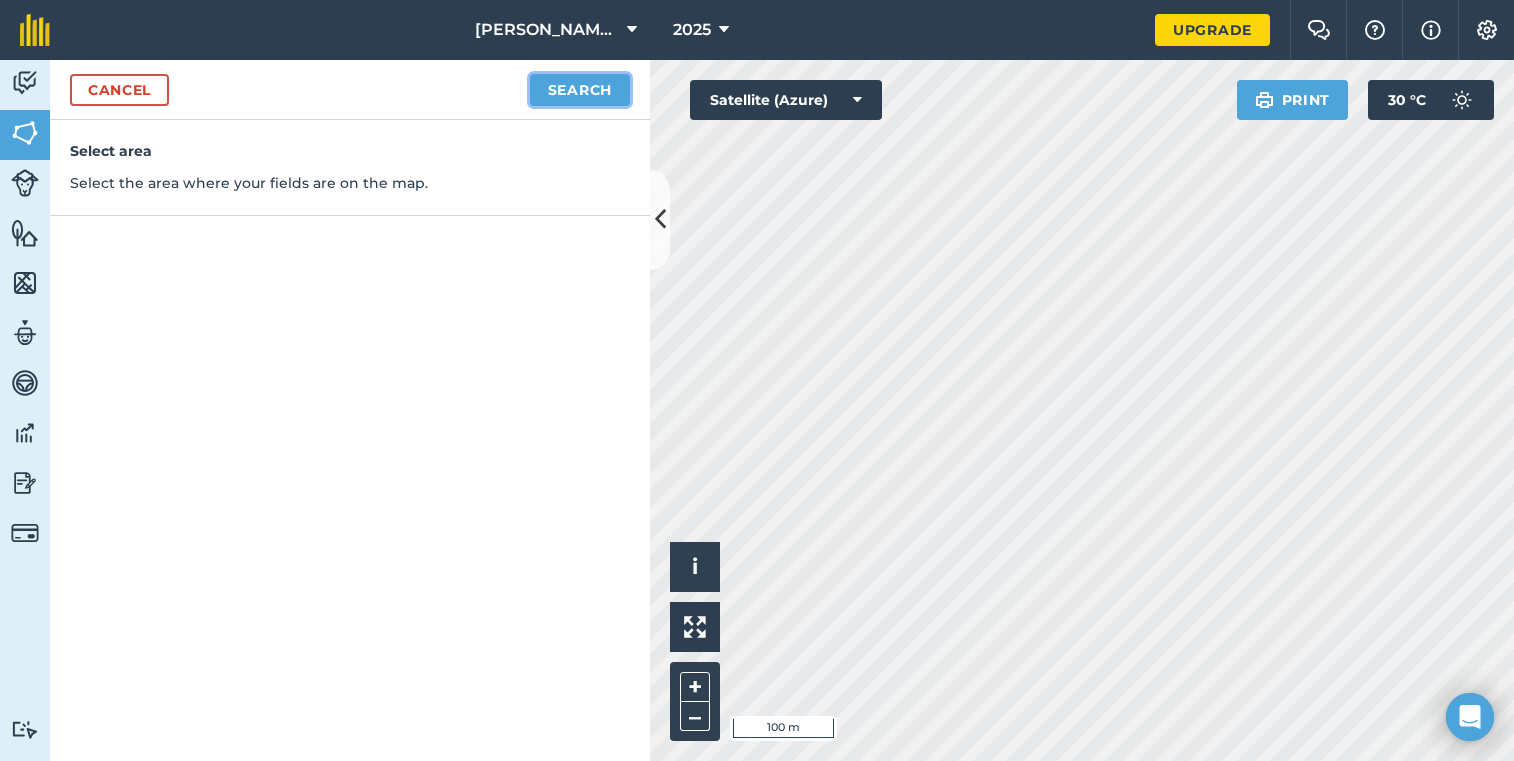click on "Search" at bounding box center (580, 90) 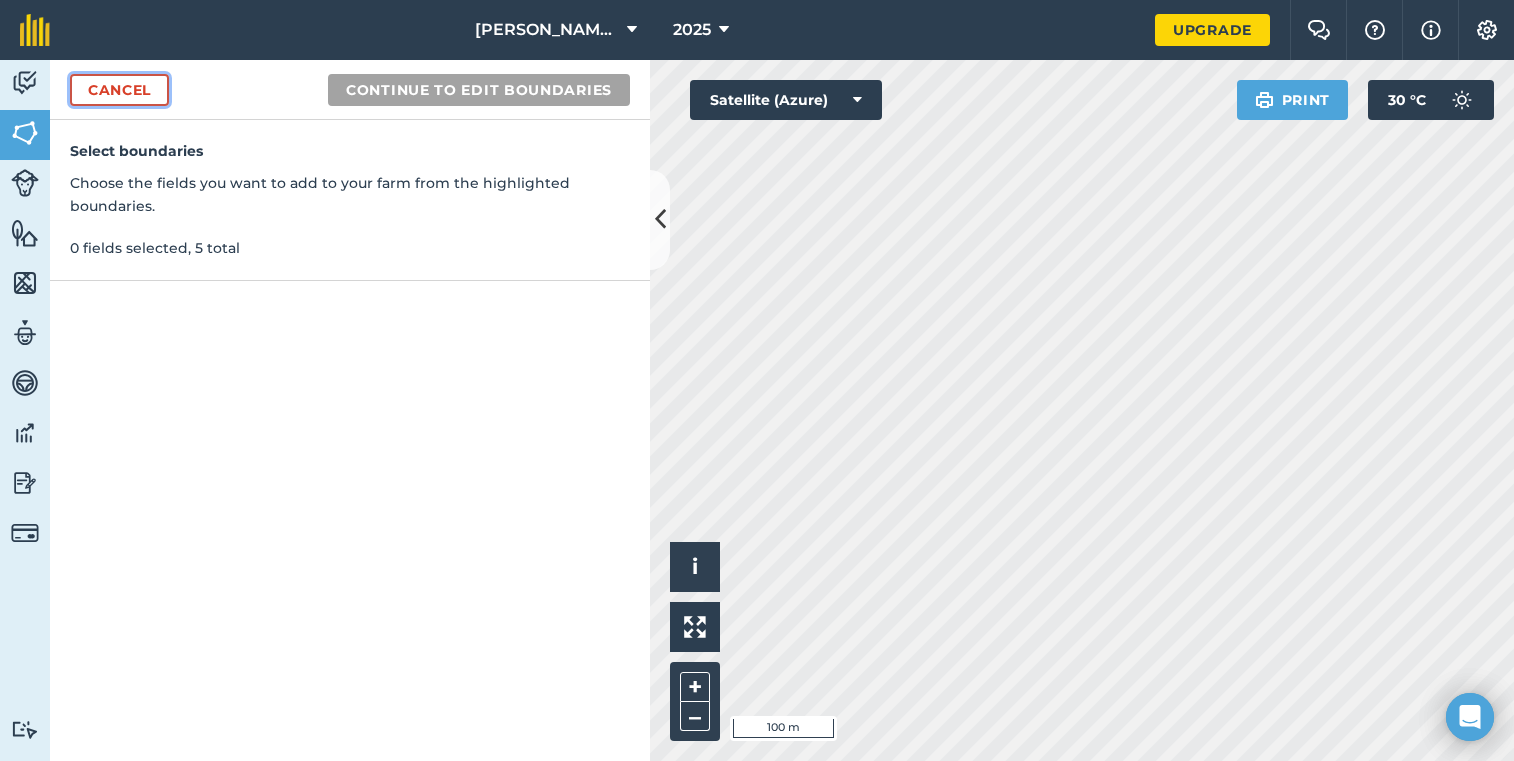 click on "Cancel" at bounding box center (119, 90) 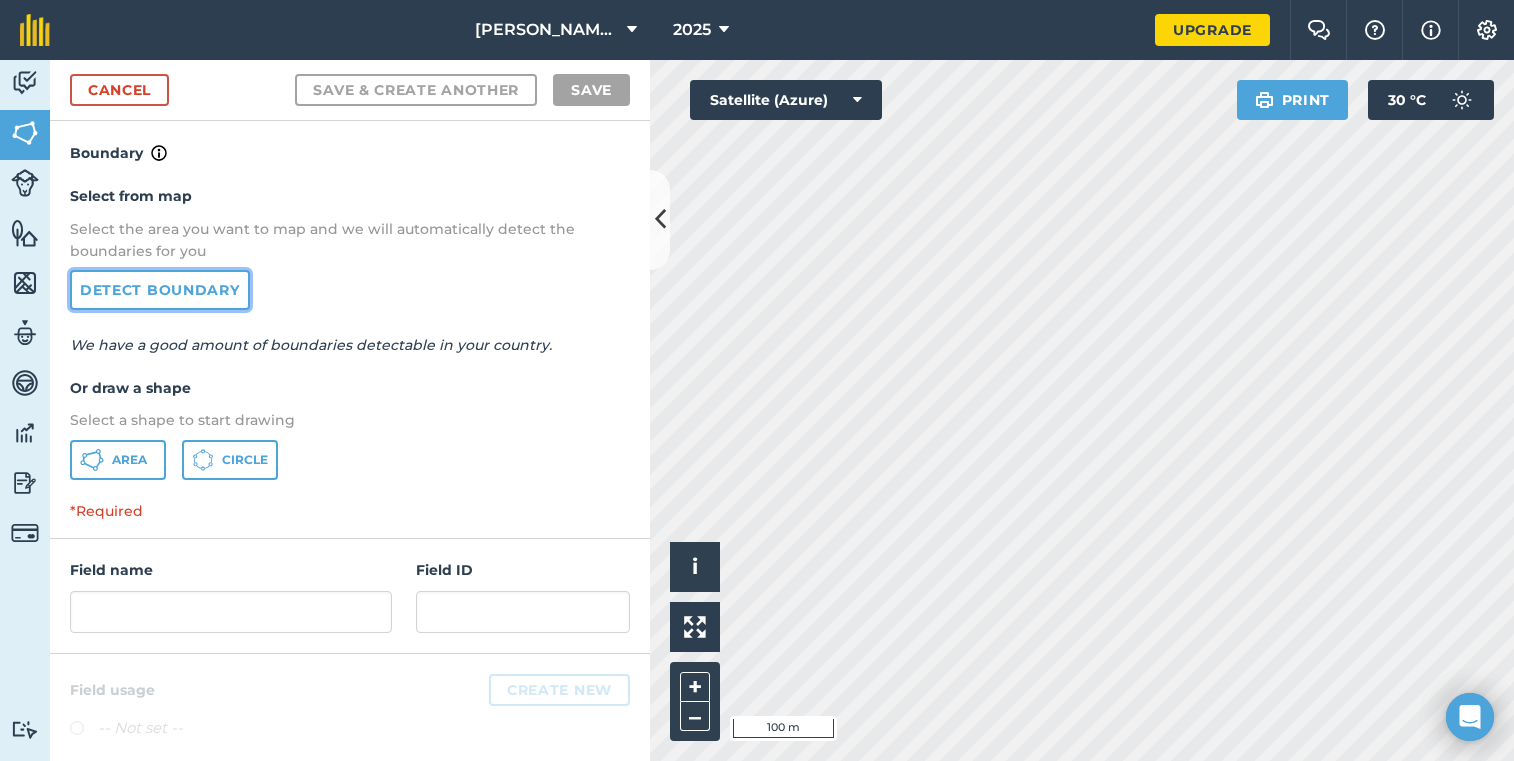 click on "Detect boundary" at bounding box center [160, 290] 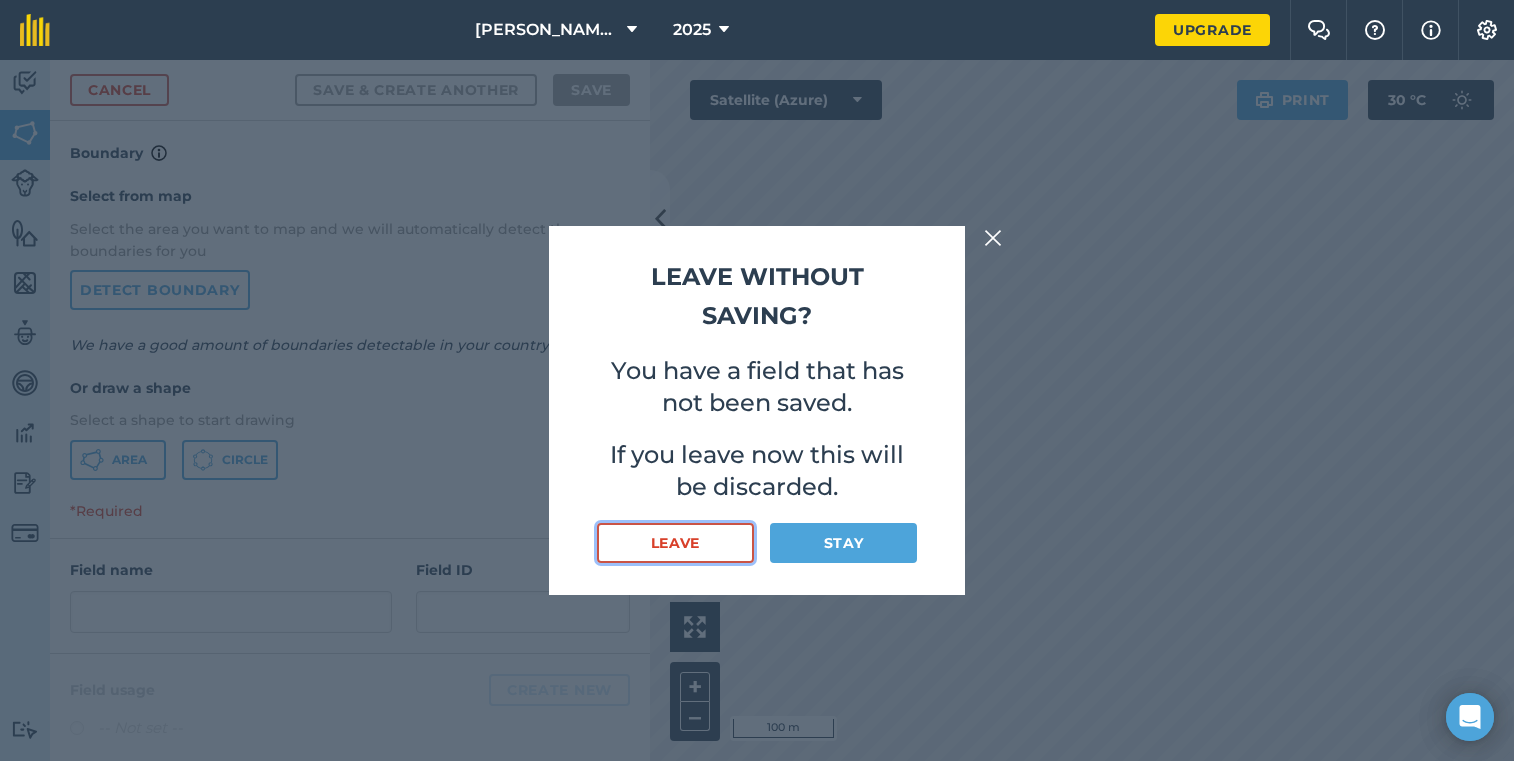 click on "Leave" at bounding box center (675, 543) 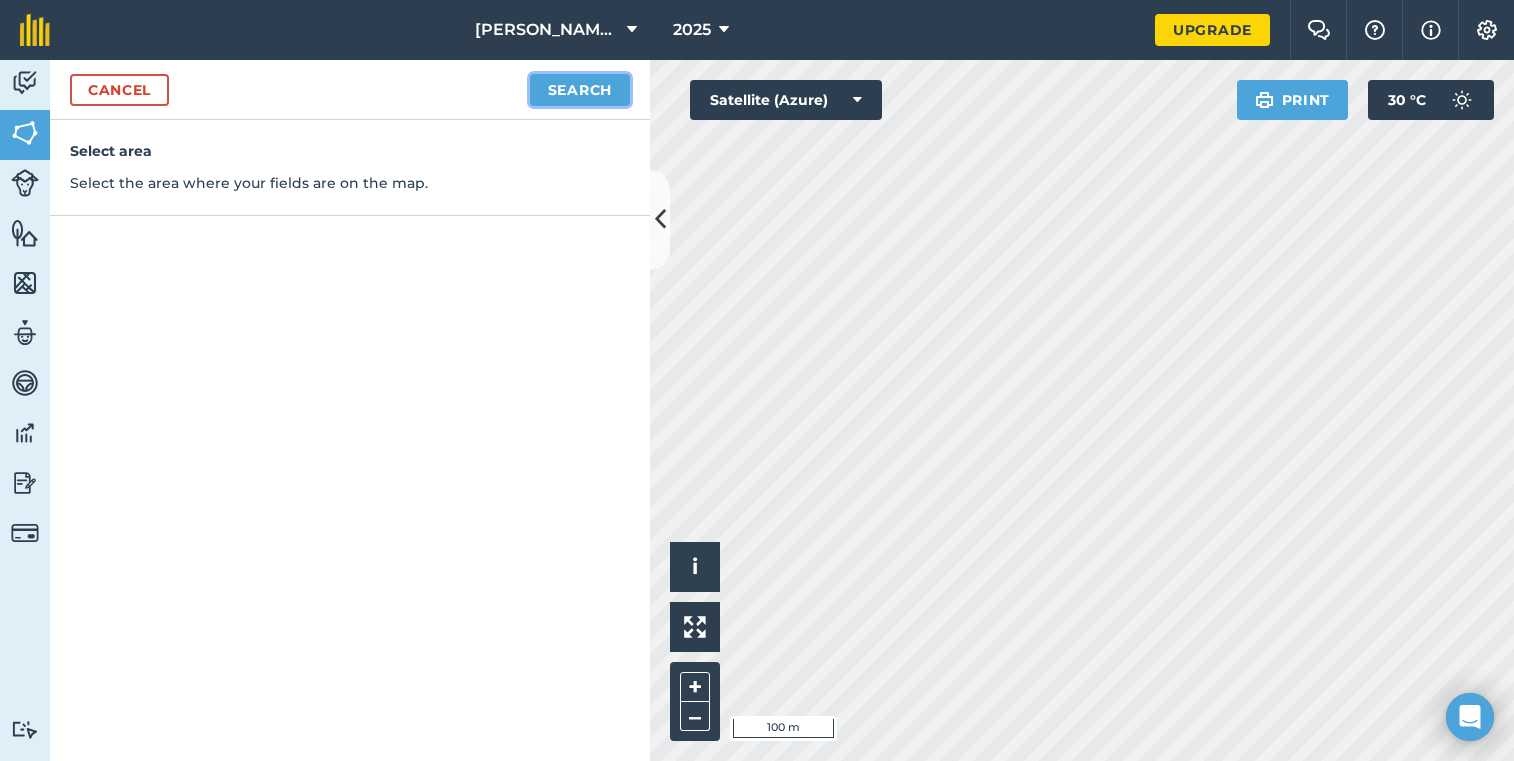 drag, startPoint x: 577, startPoint y: 79, endPoint x: 573, endPoint y: 93, distance: 14.56022 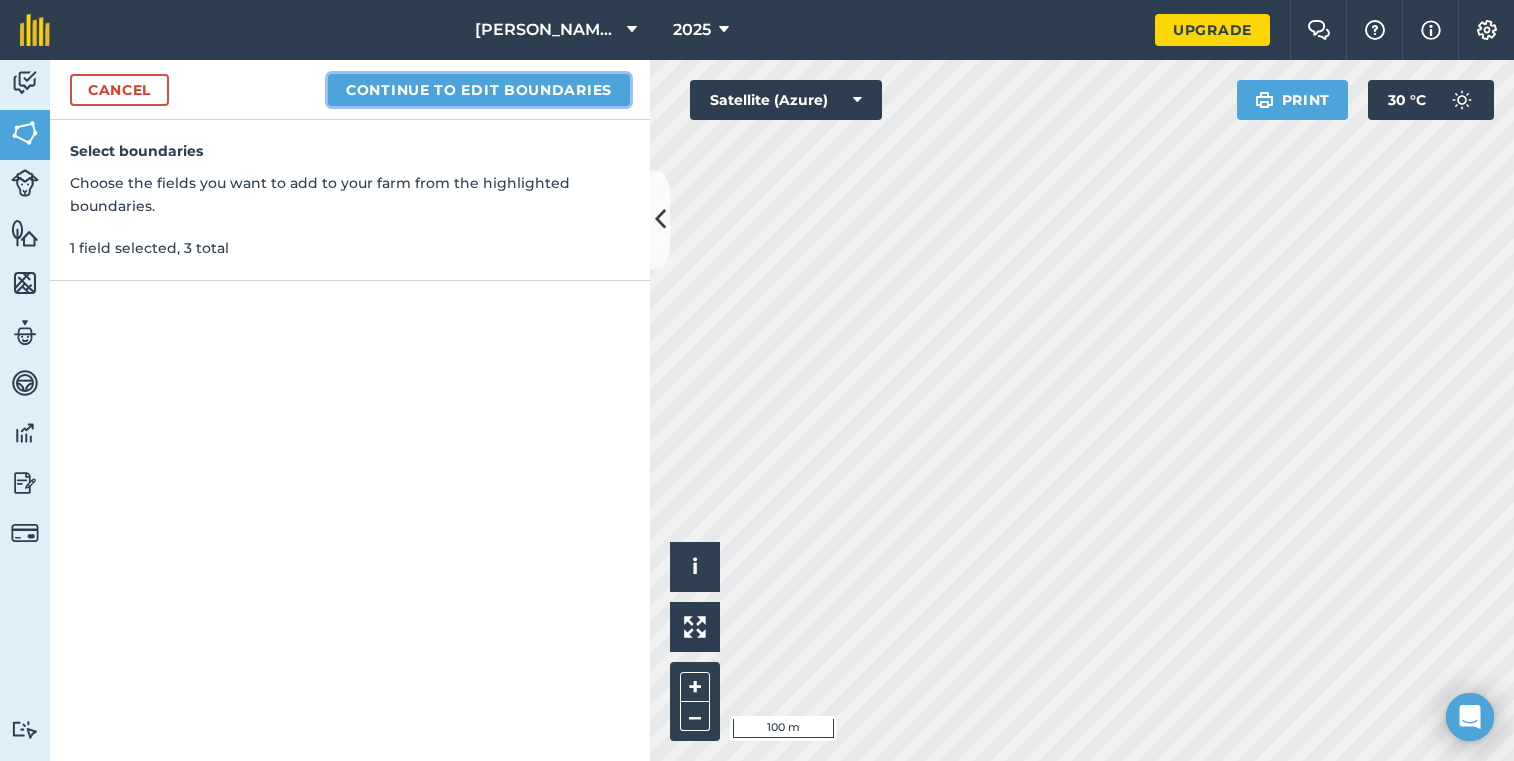 click on "Continue to edit boundaries" at bounding box center (479, 90) 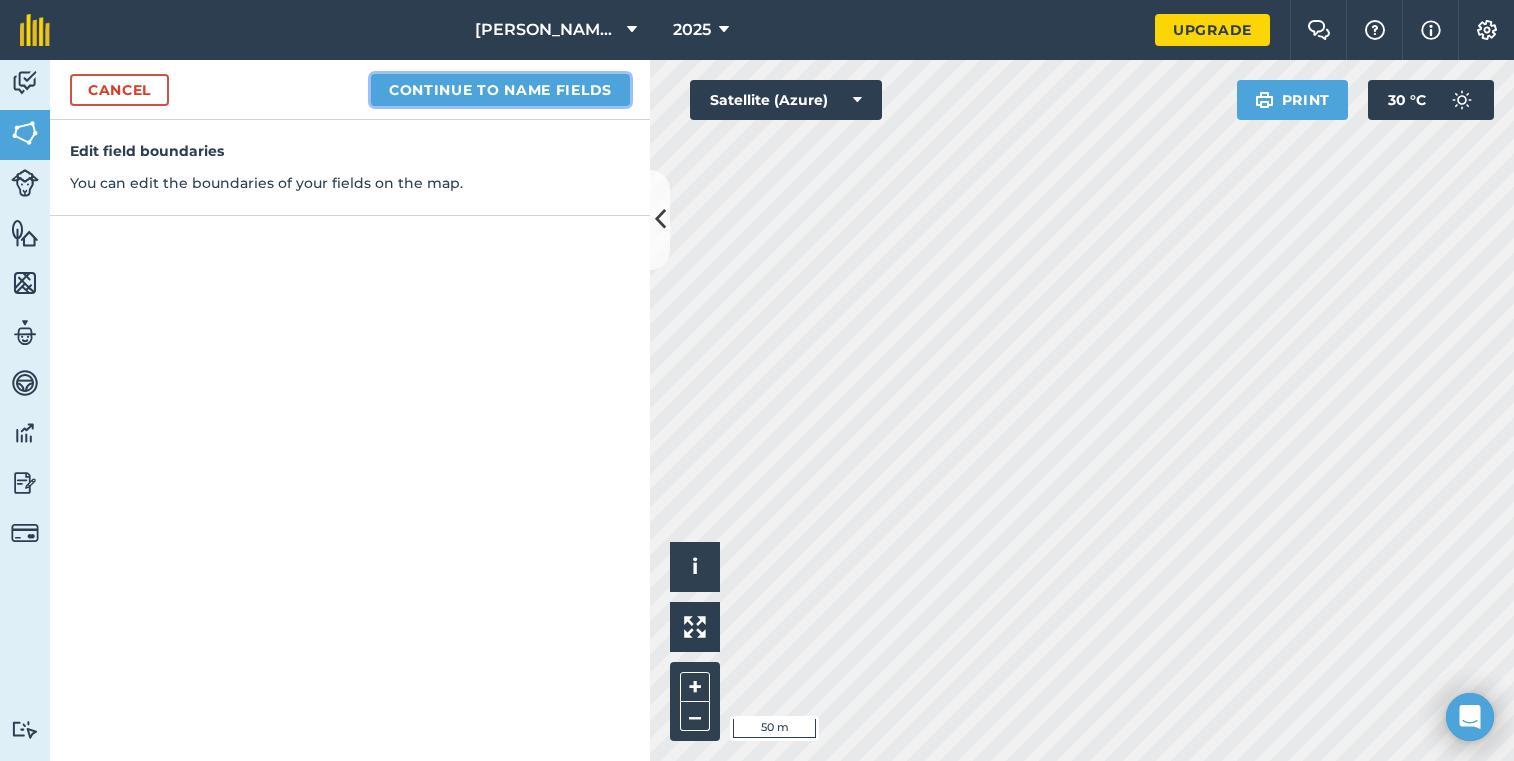 click on "Continue to name fields" at bounding box center (500, 90) 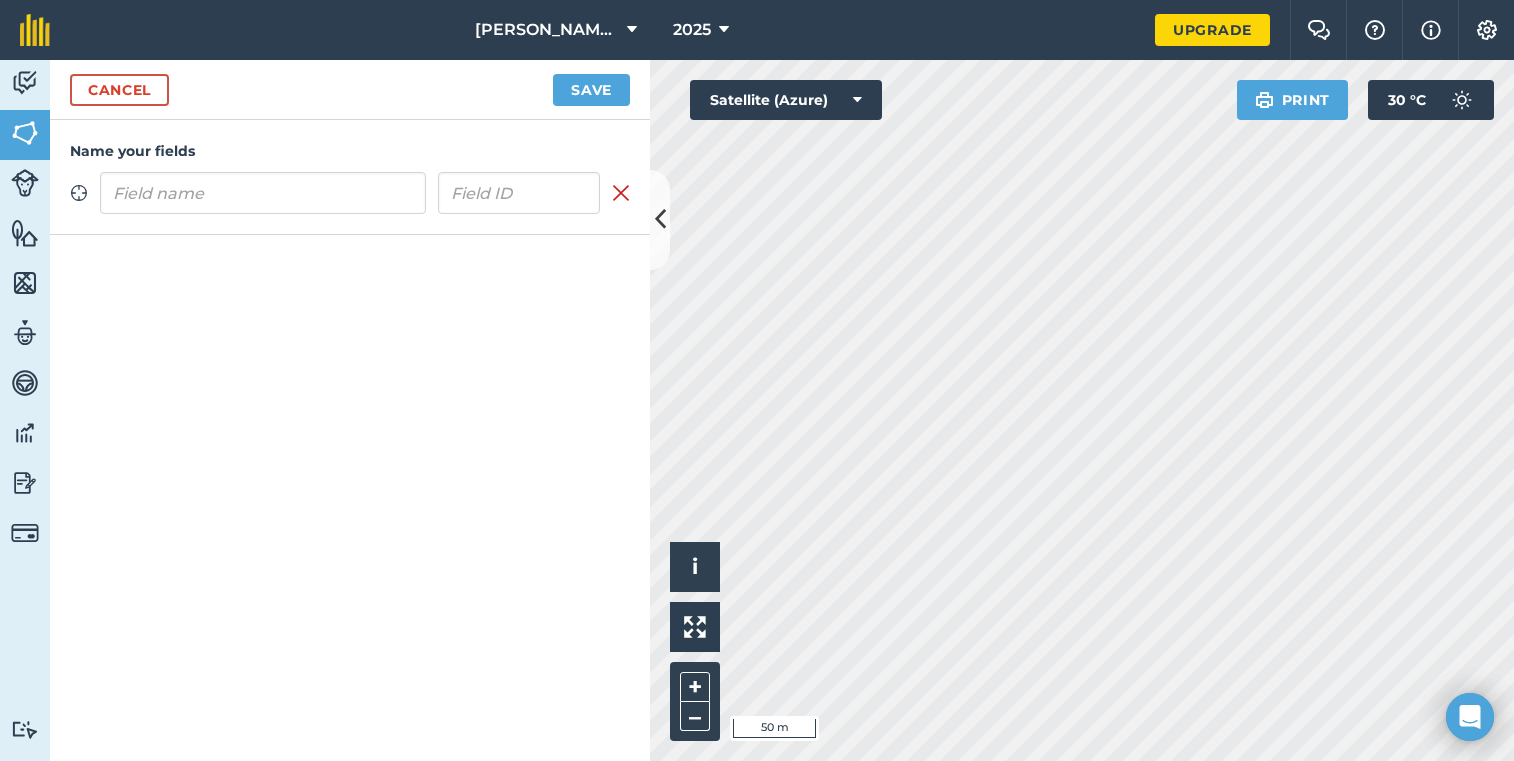 click at bounding box center [263, 193] 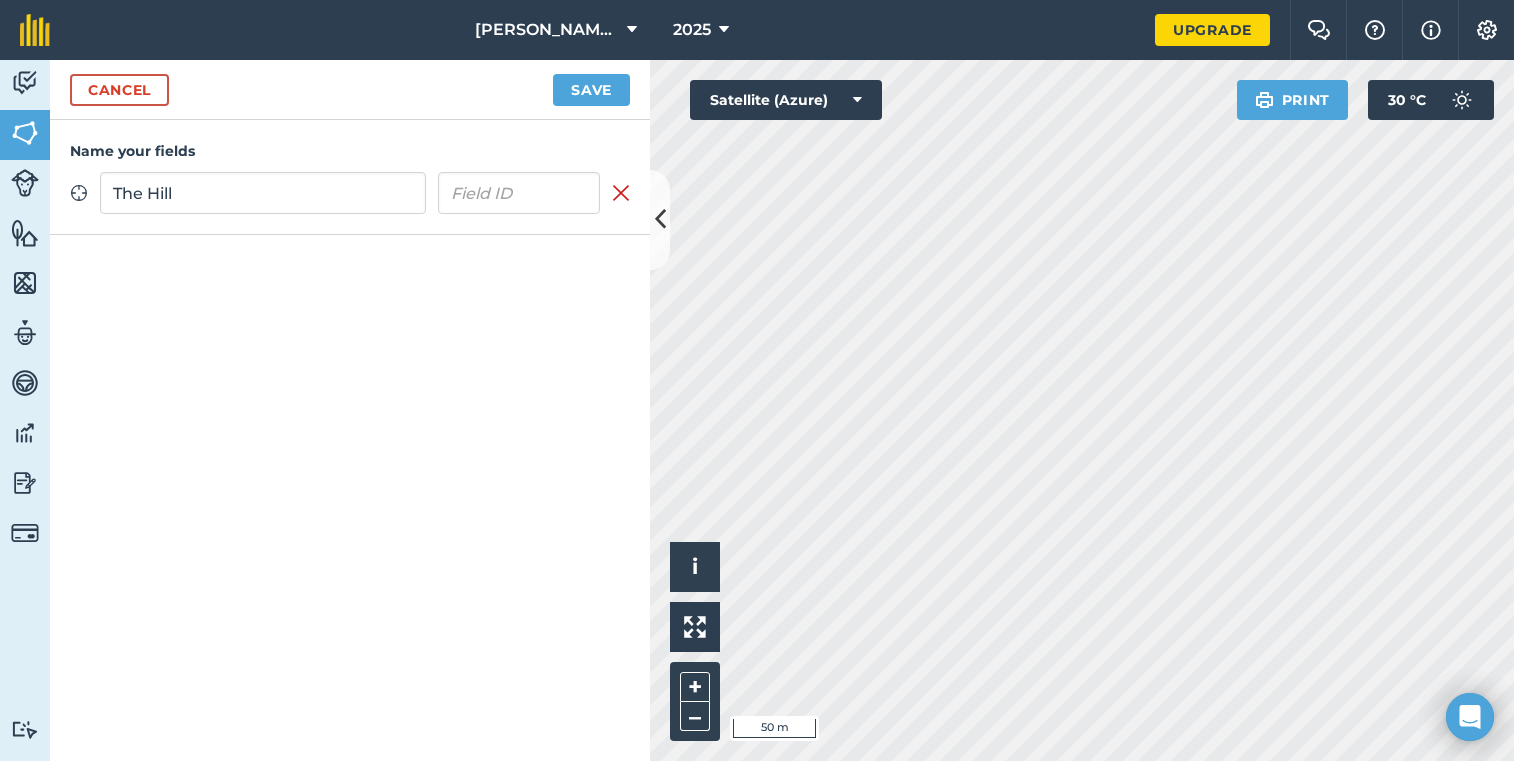 type on "The Hill" 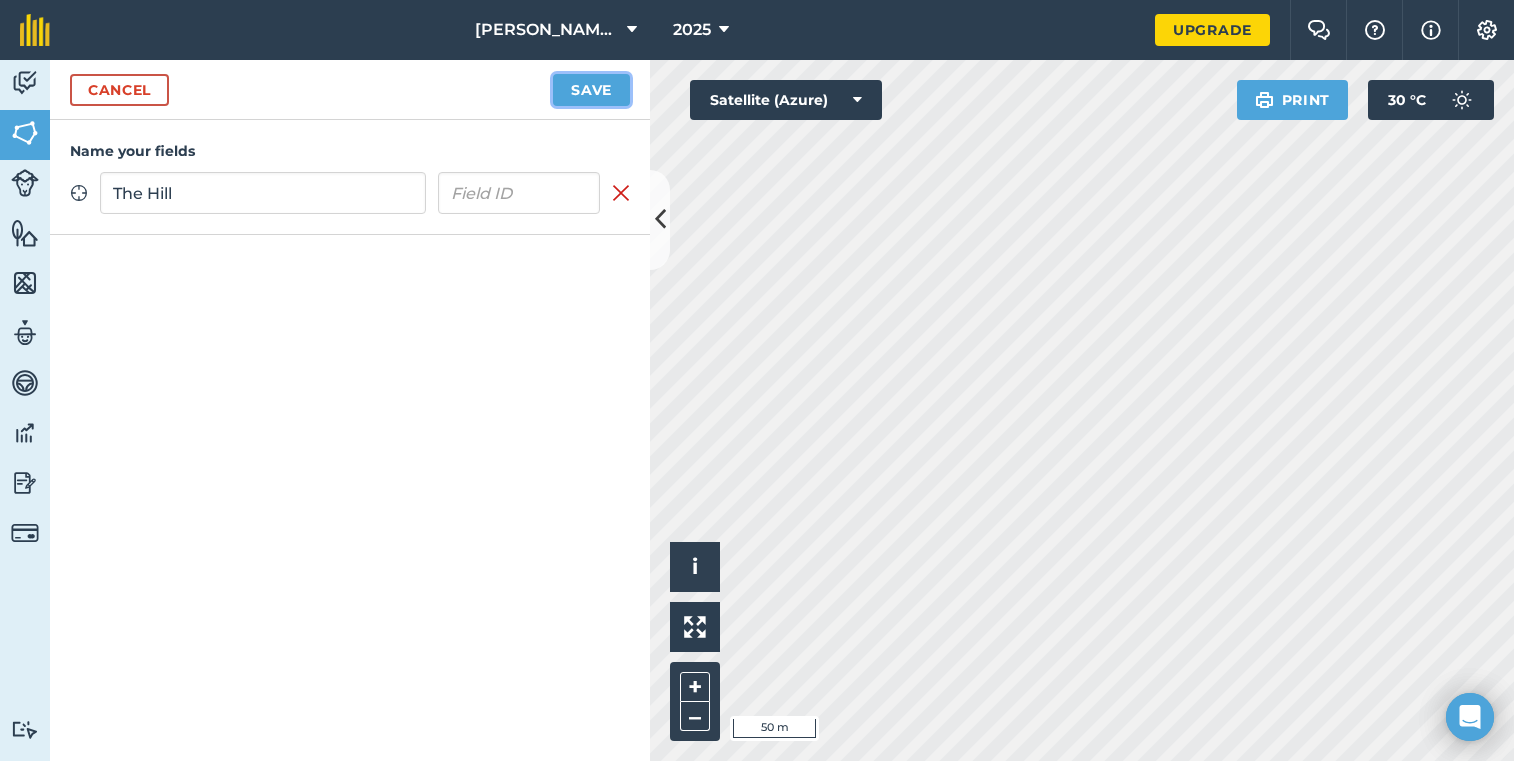 click on "Save" at bounding box center [591, 90] 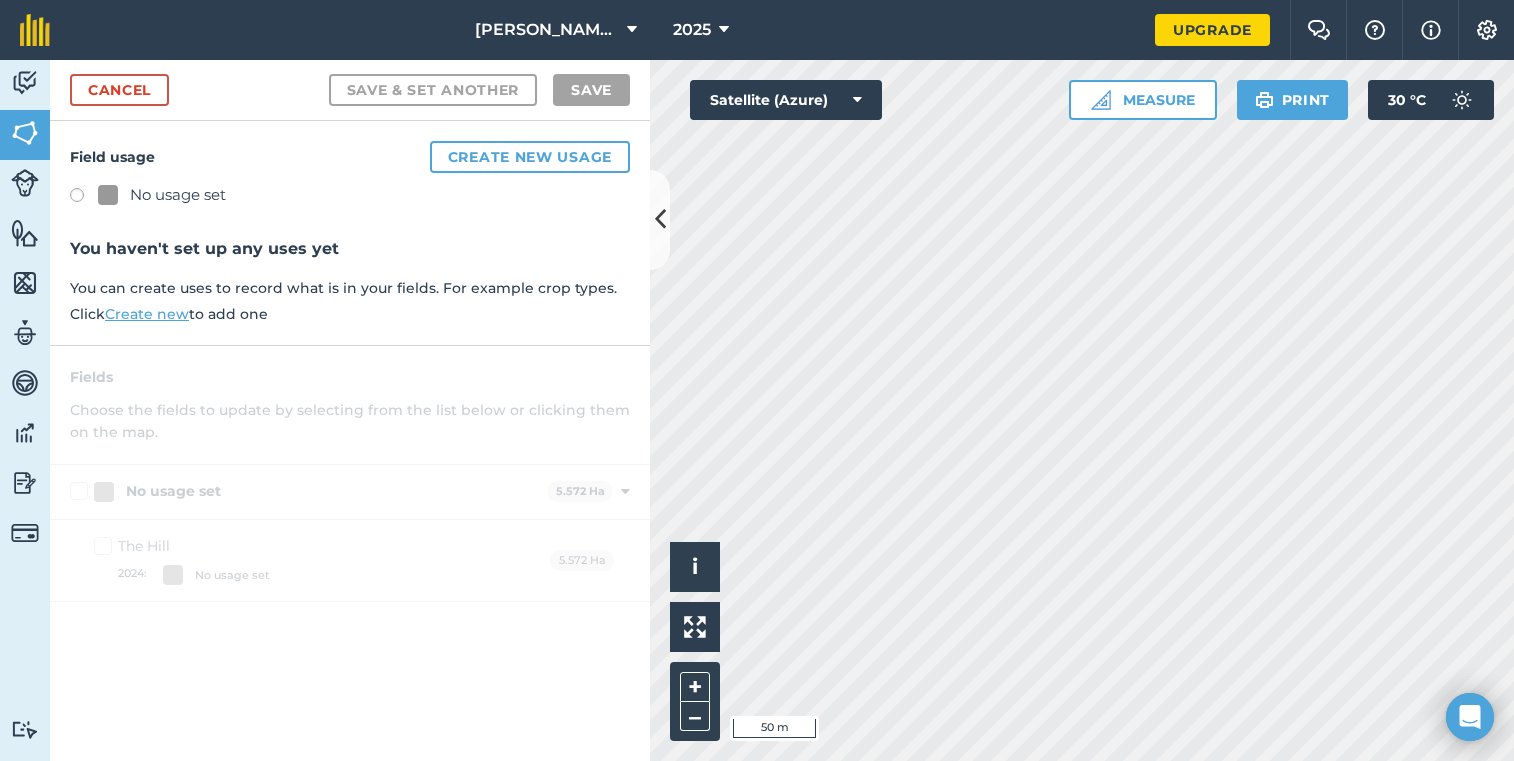 click at bounding box center (84, 198) 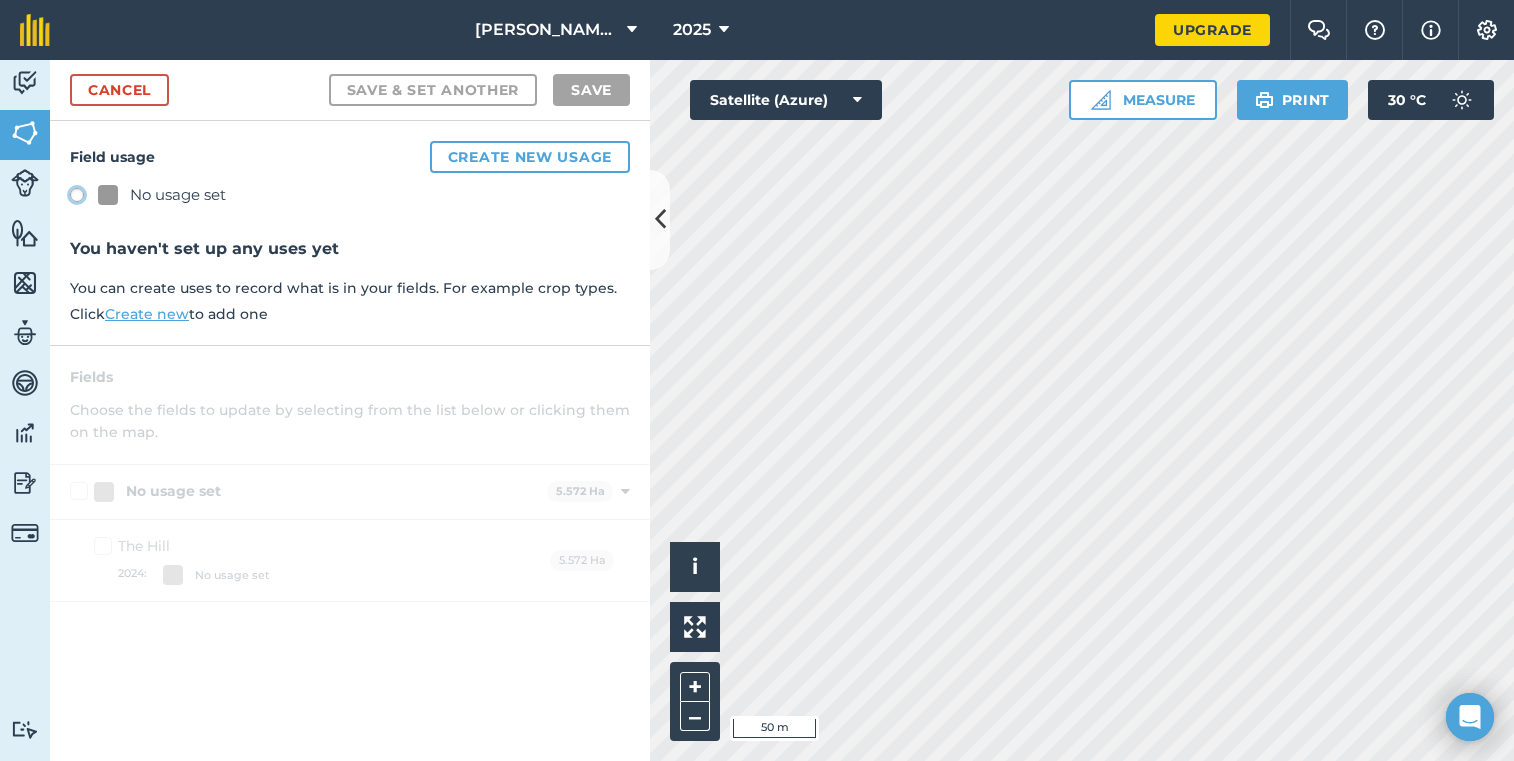 click on "No usage set" at bounding box center [-9923, 194] 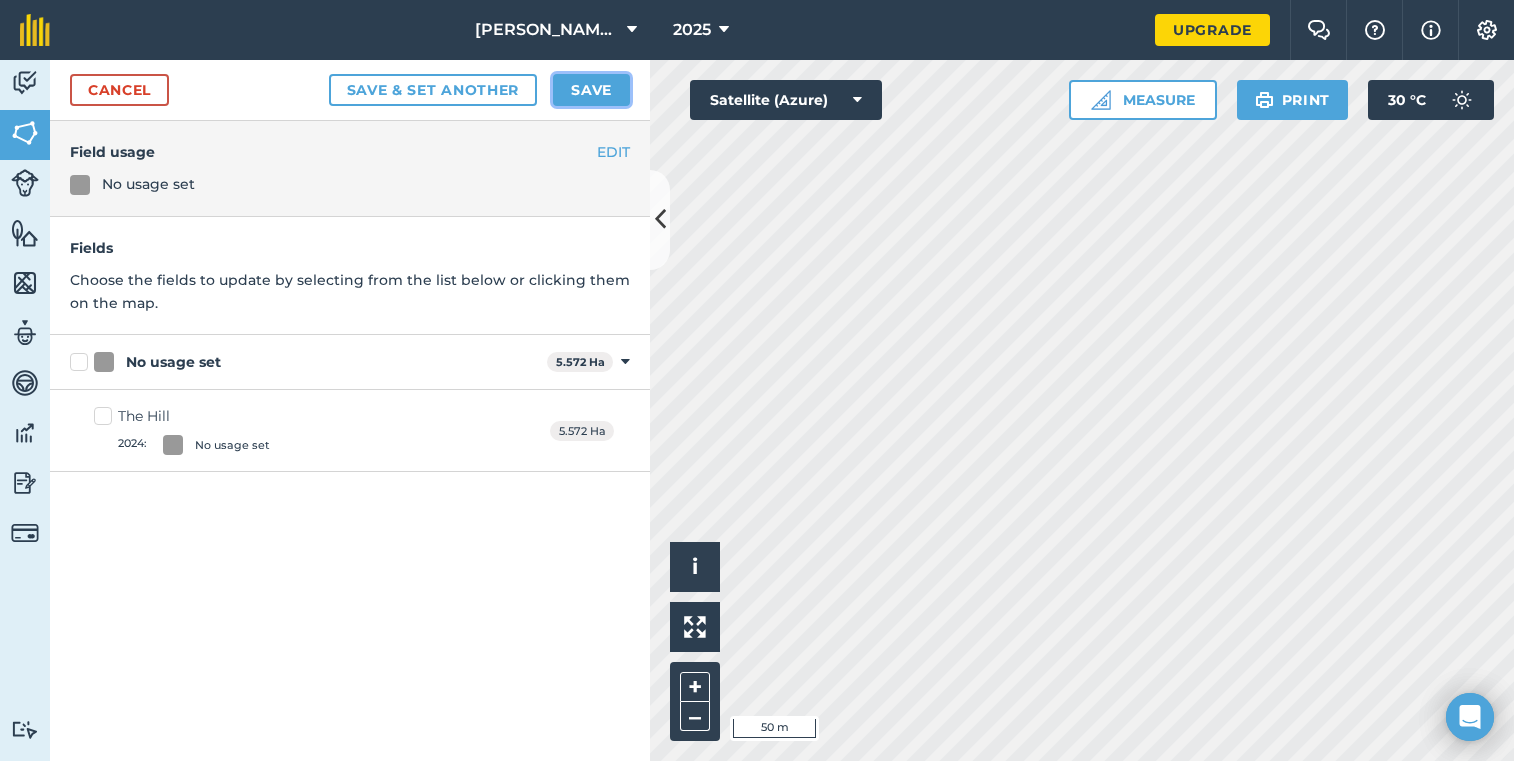 click on "Save" at bounding box center (591, 90) 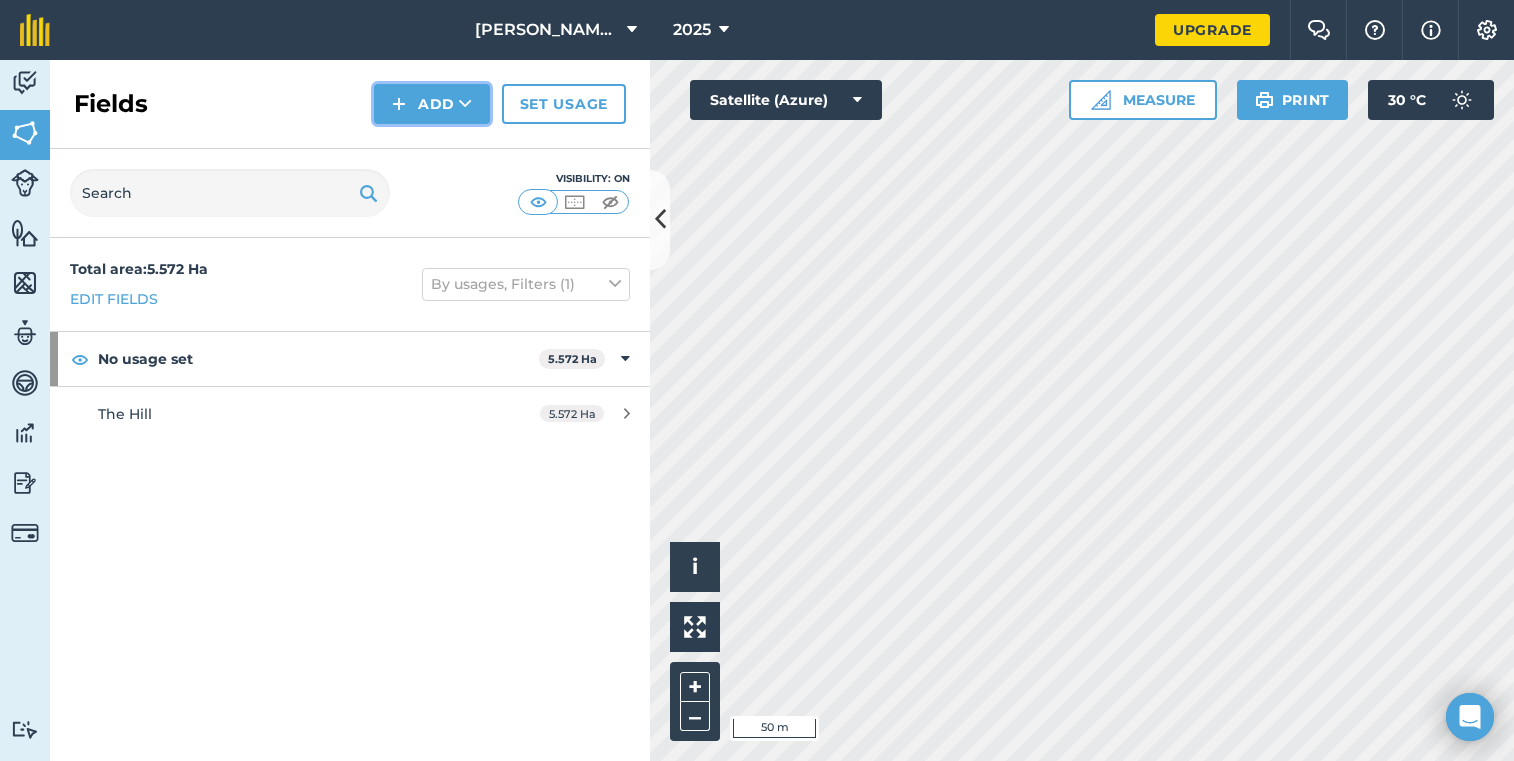 click on "Add" at bounding box center [432, 104] 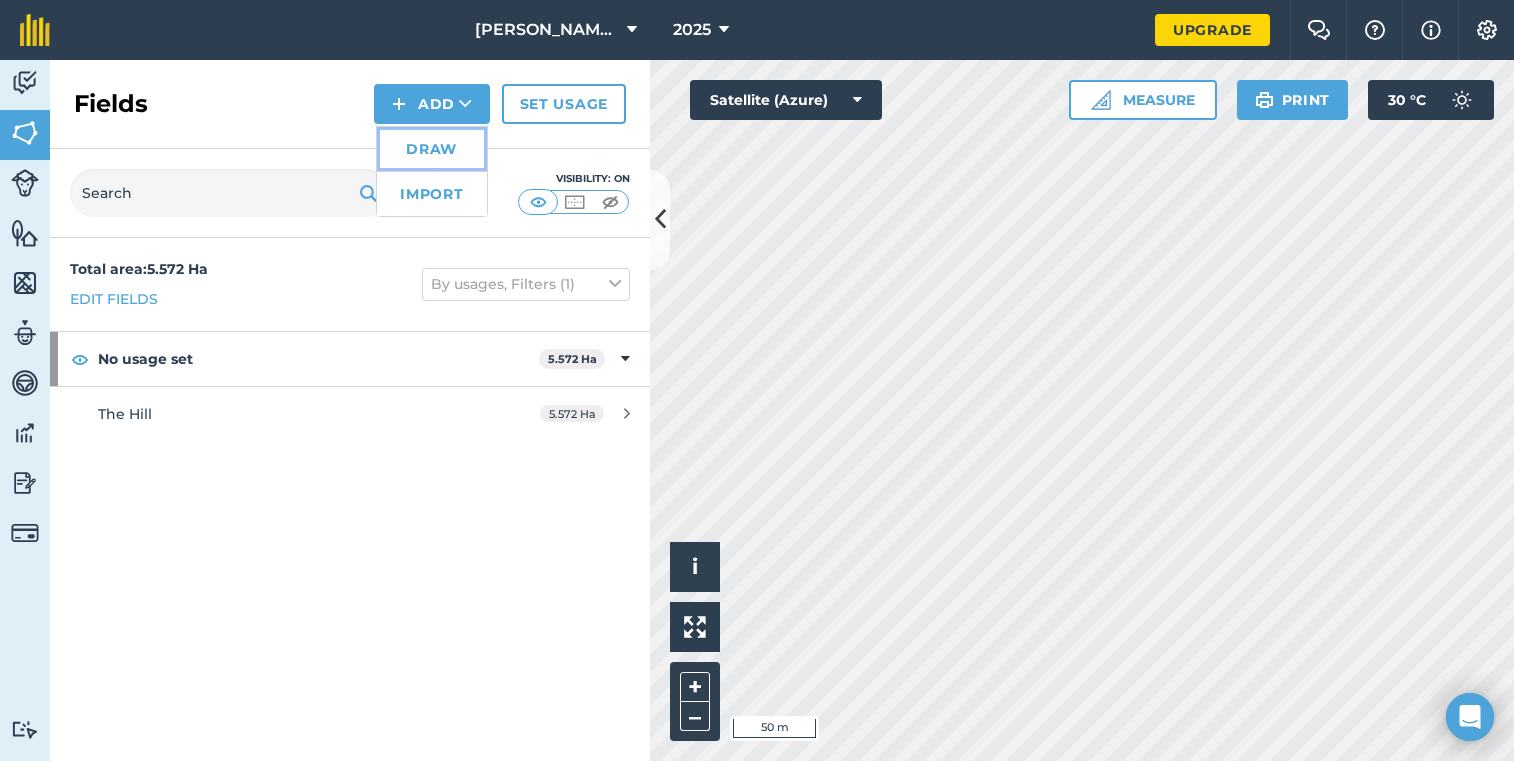 click on "Draw" at bounding box center [432, 149] 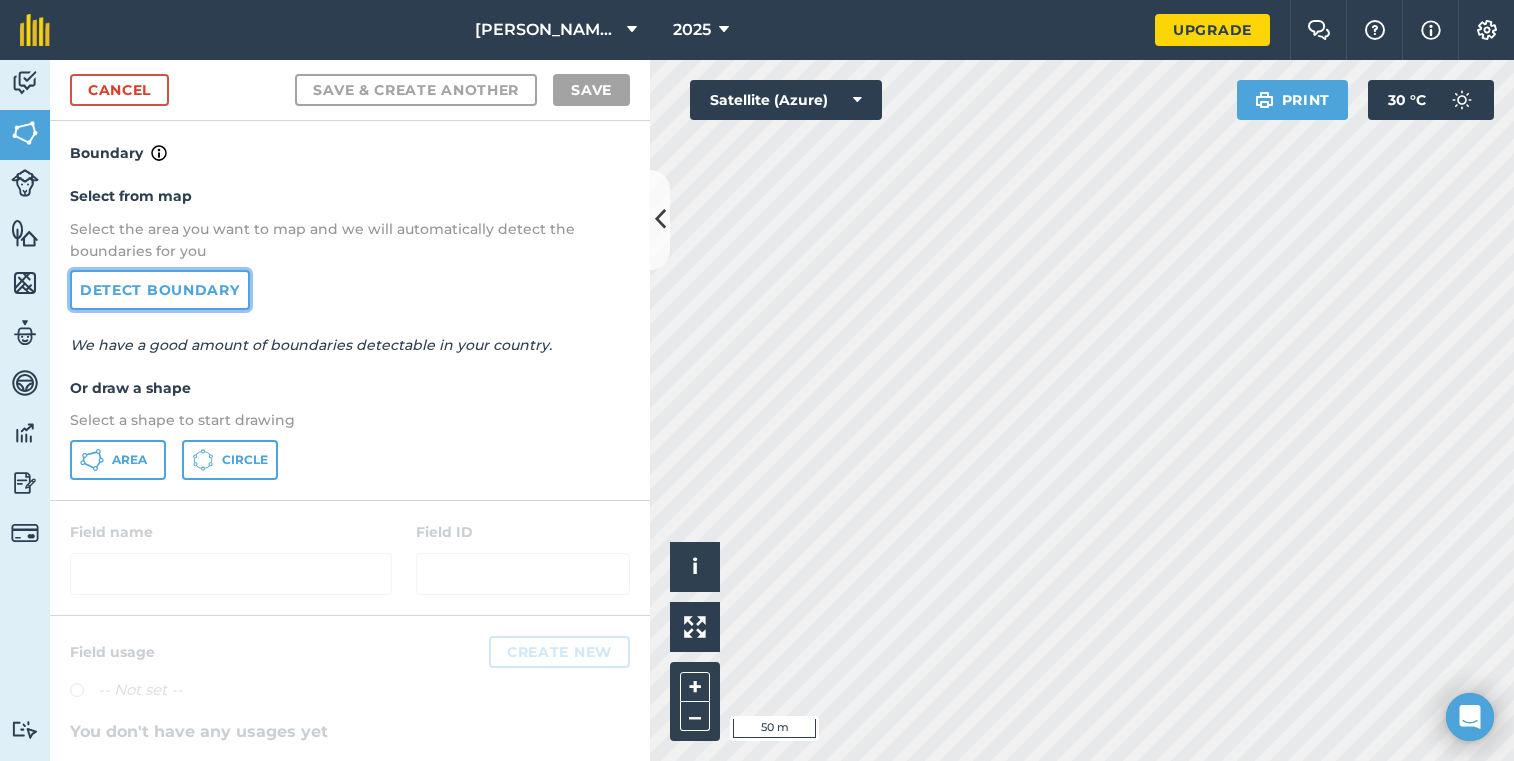click on "Detect boundary" at bounding box center (160, 290) 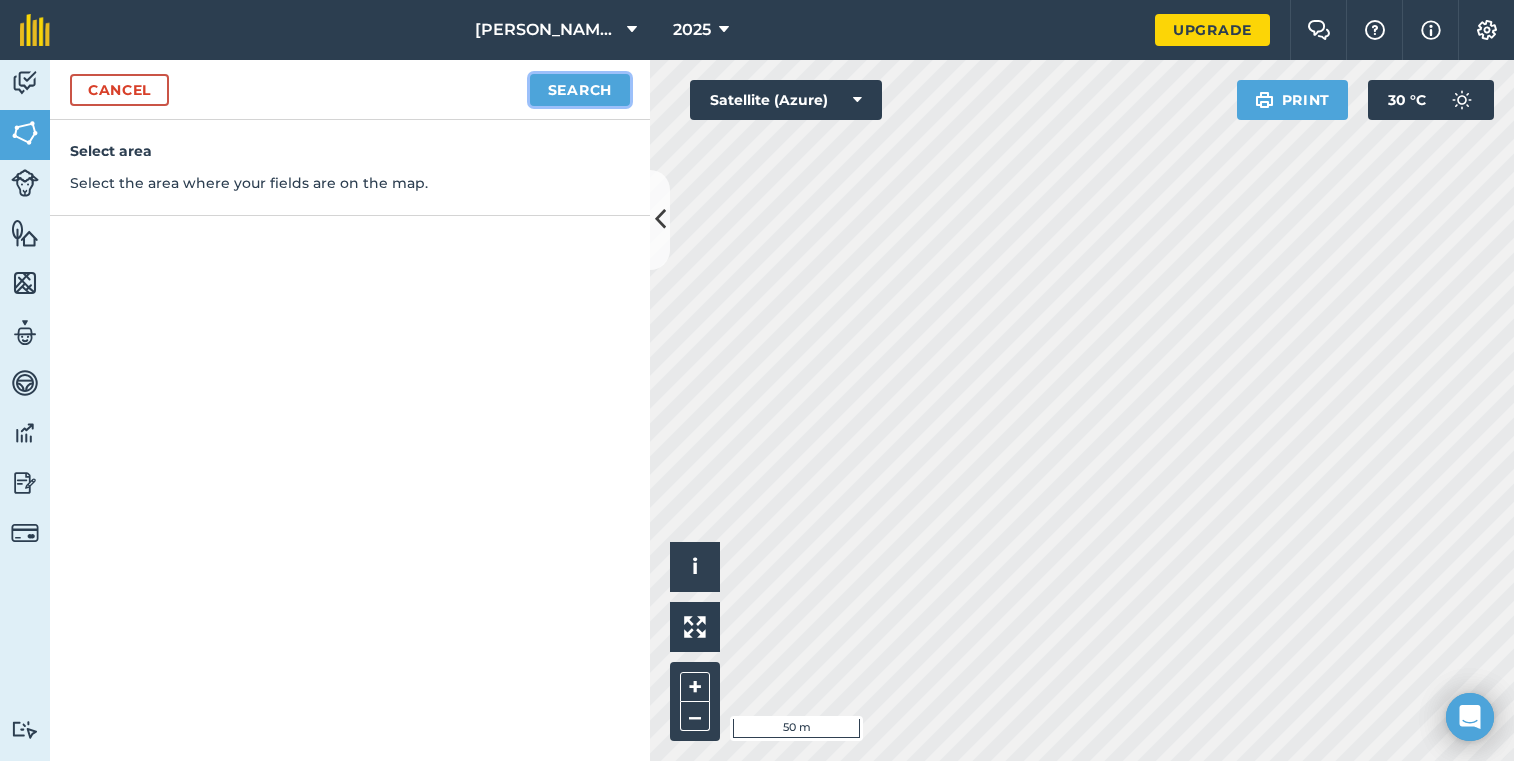 click on "Search" at bounding box center [580, 90] 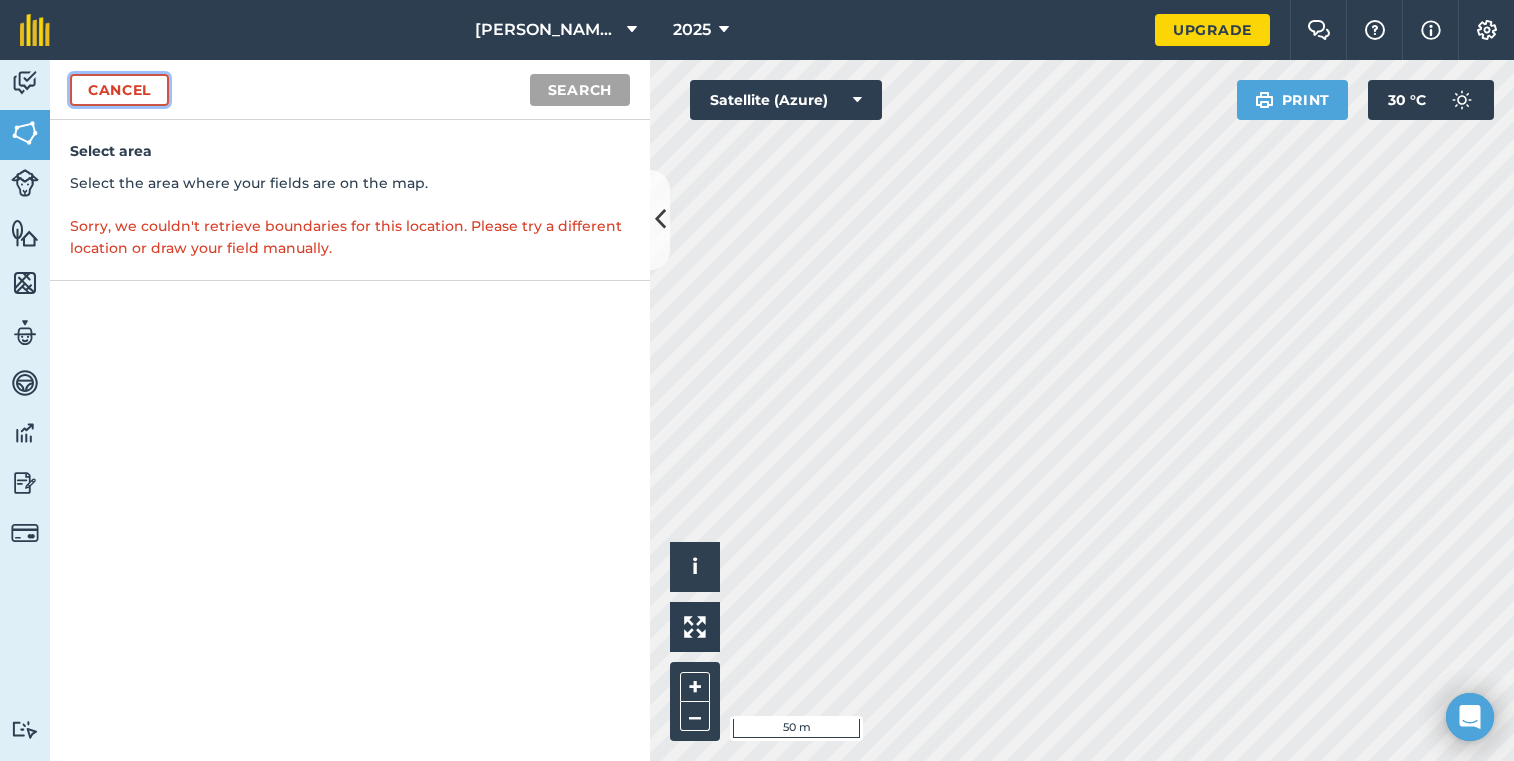 click on "Cancel" at bounding box center (119, 90) 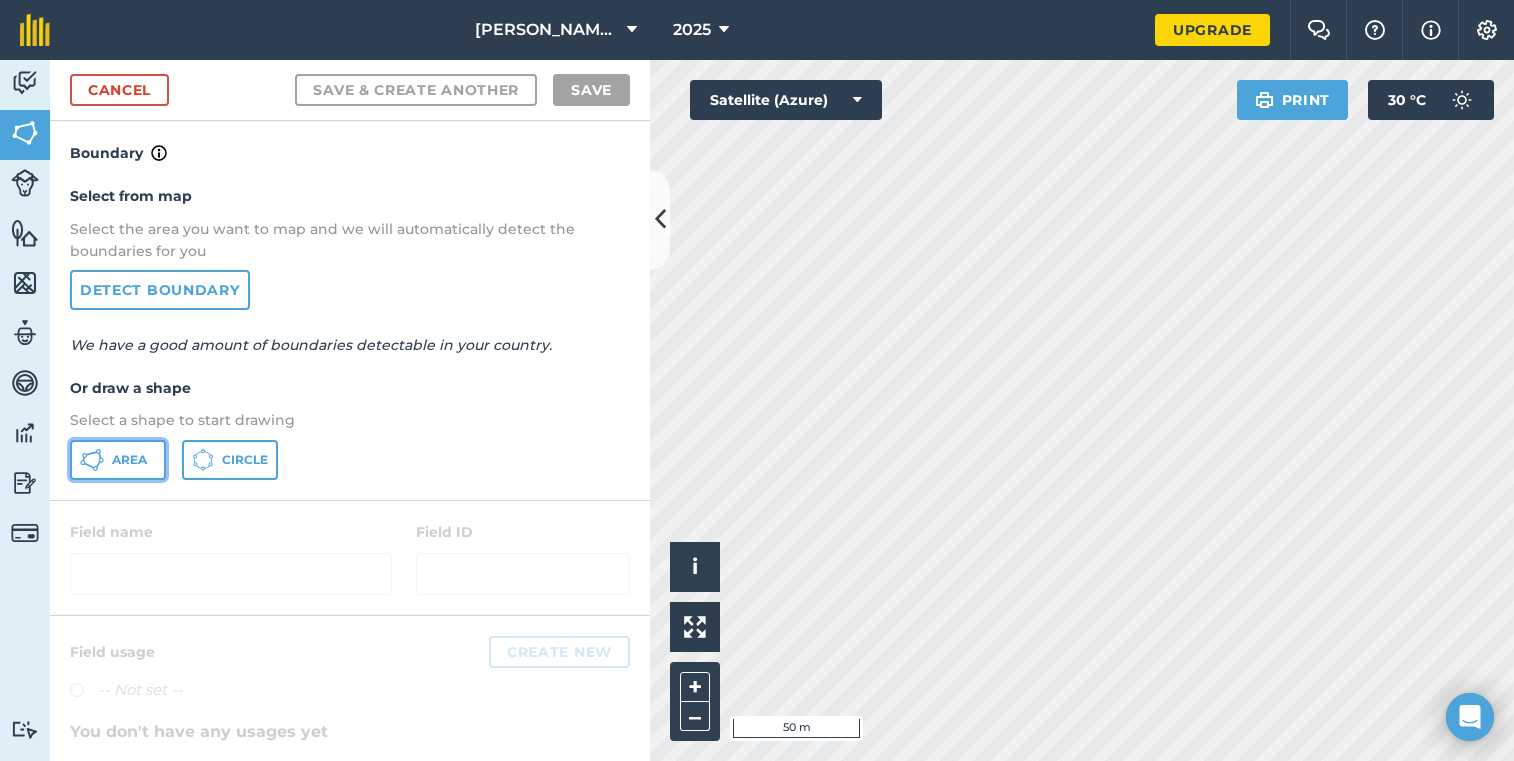 click on "Area" at bounding box center [129, 460] 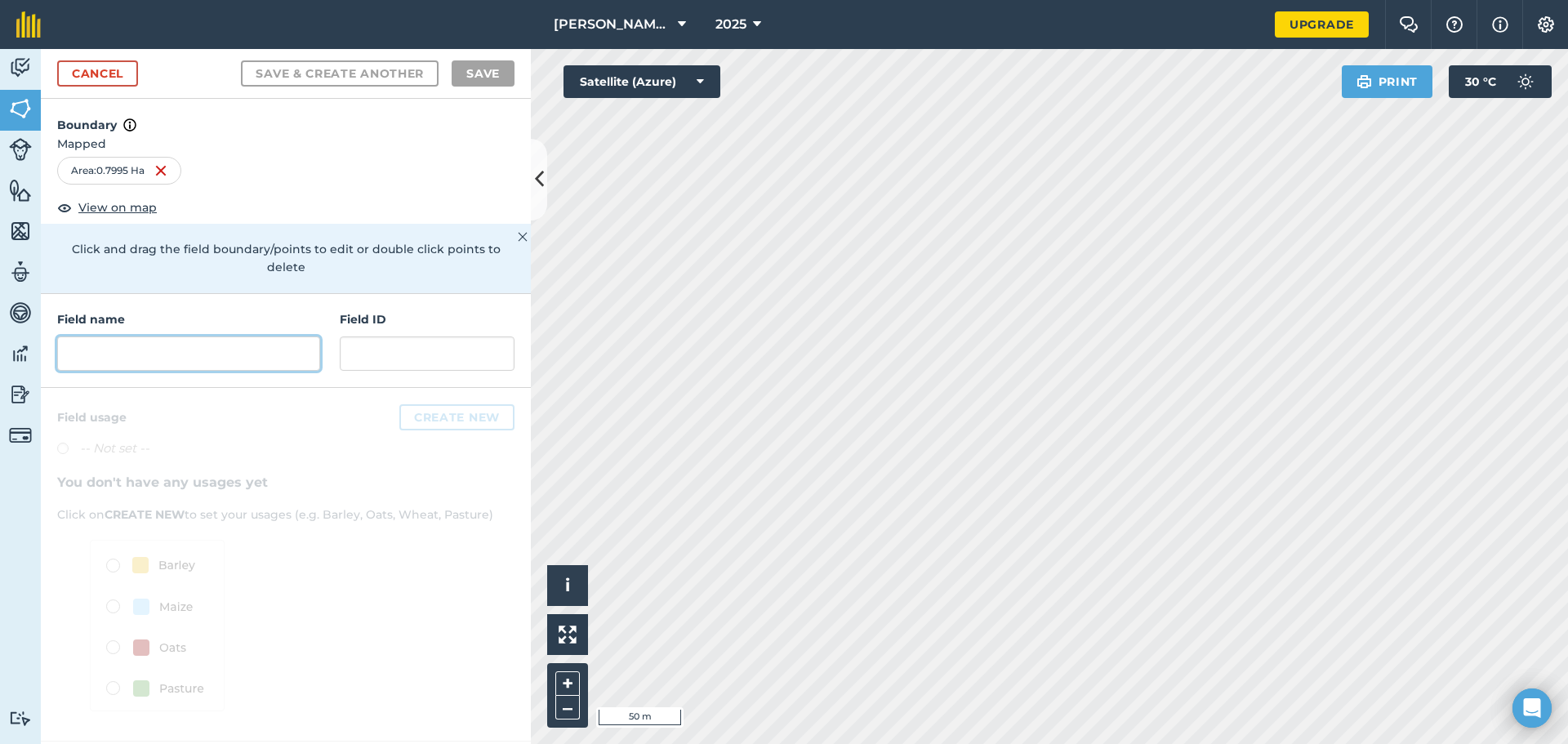 click at bounding box center (189, 354) 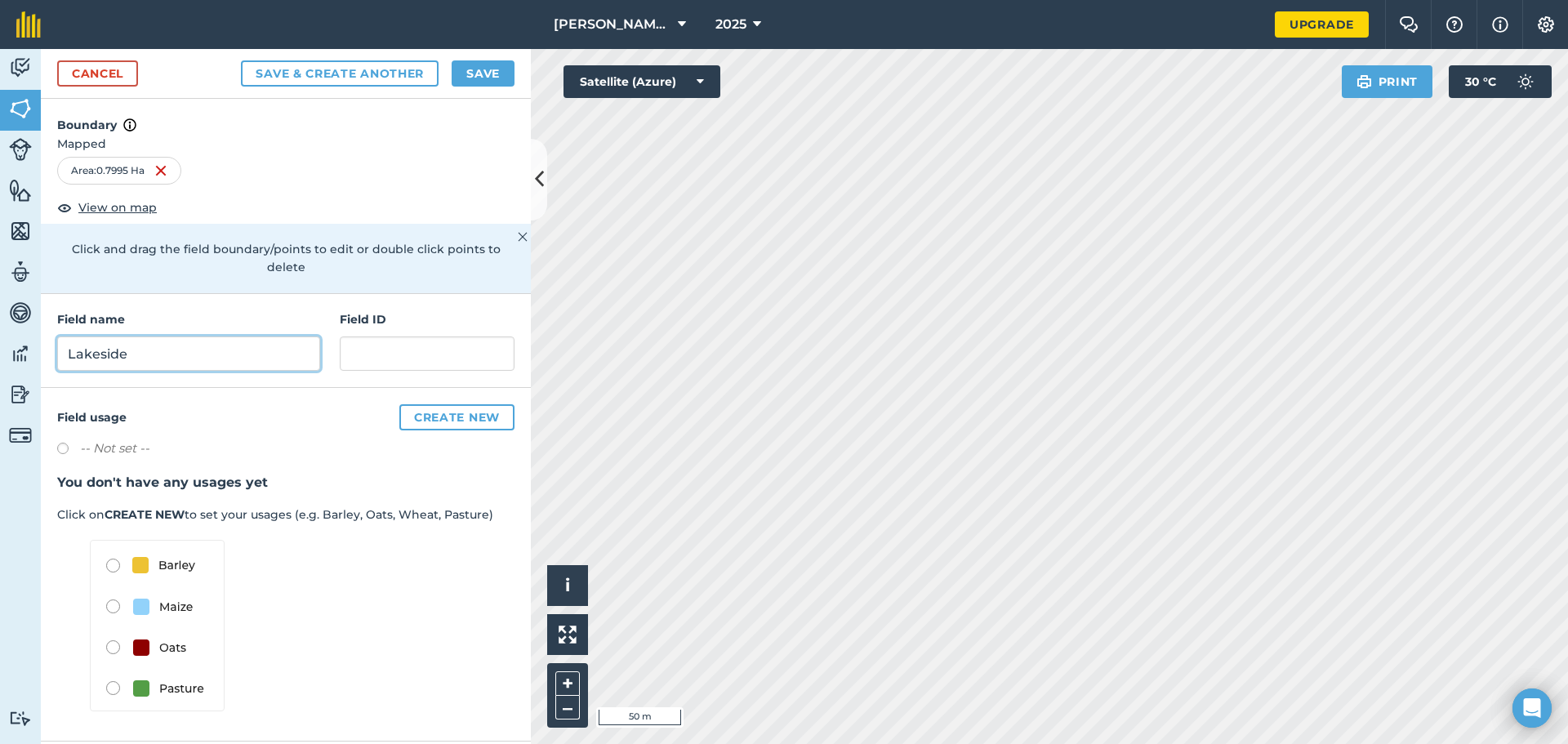 type on "Lakeside" 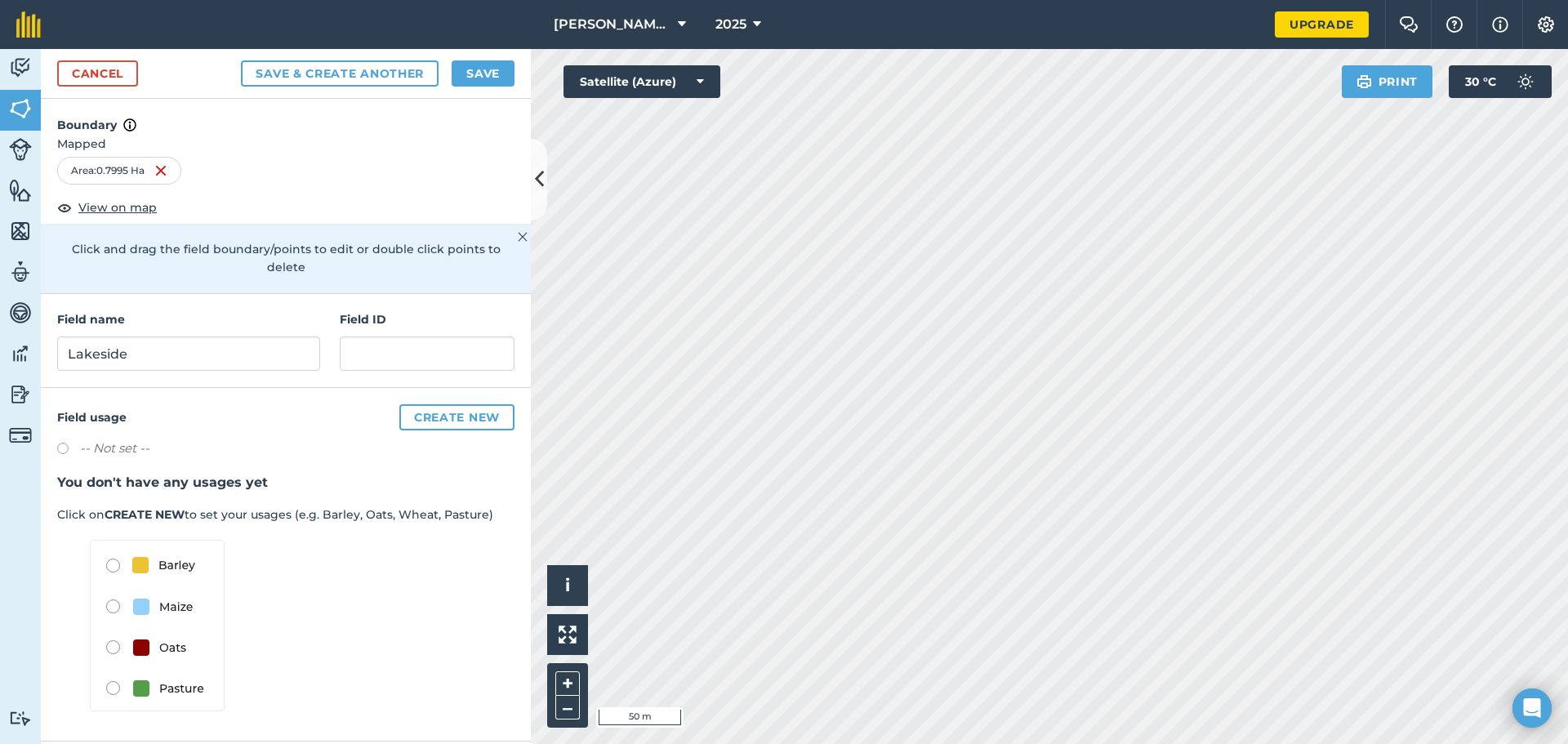 click at bounding box center (157, 626) 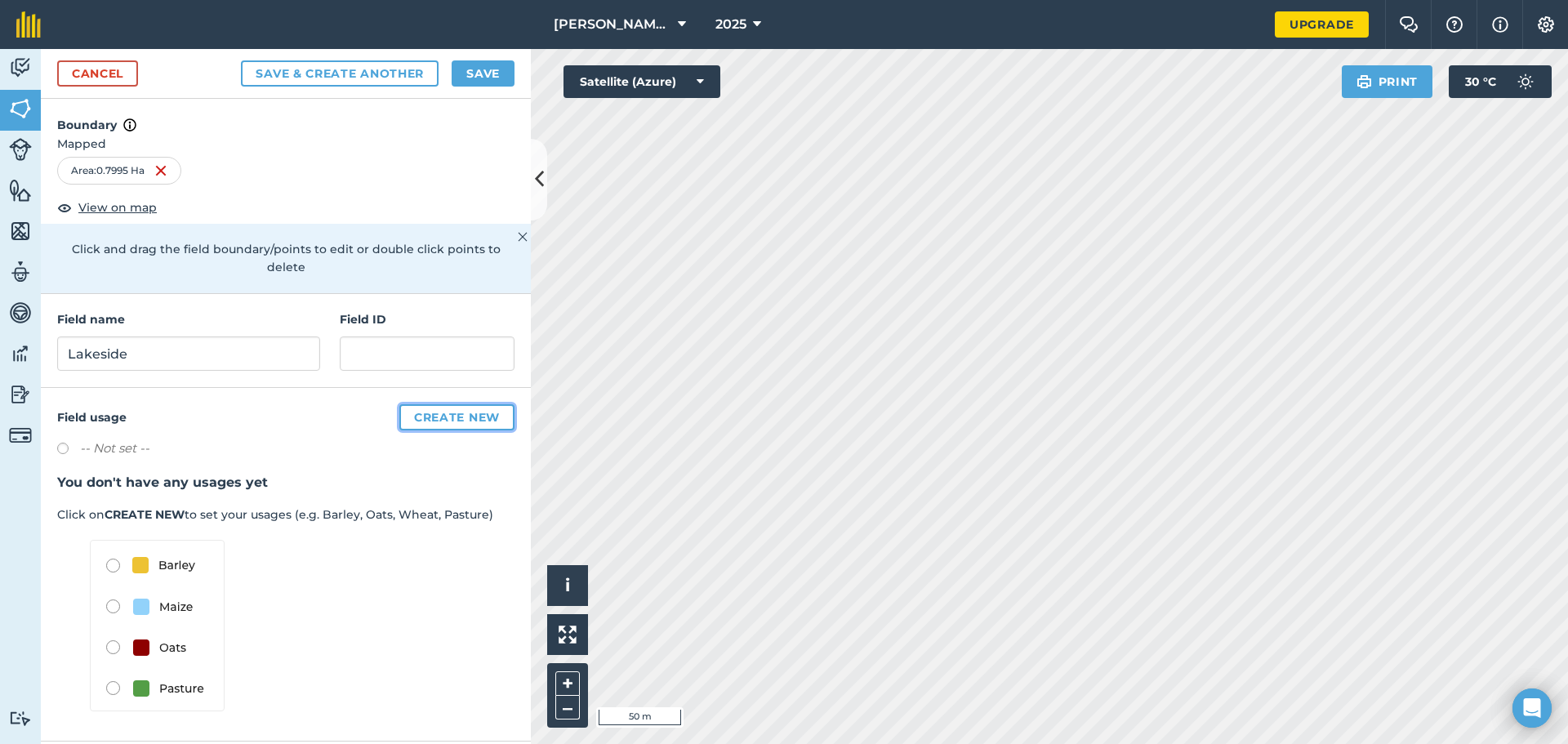 click on "Create new" at bounding box center (457, 417) 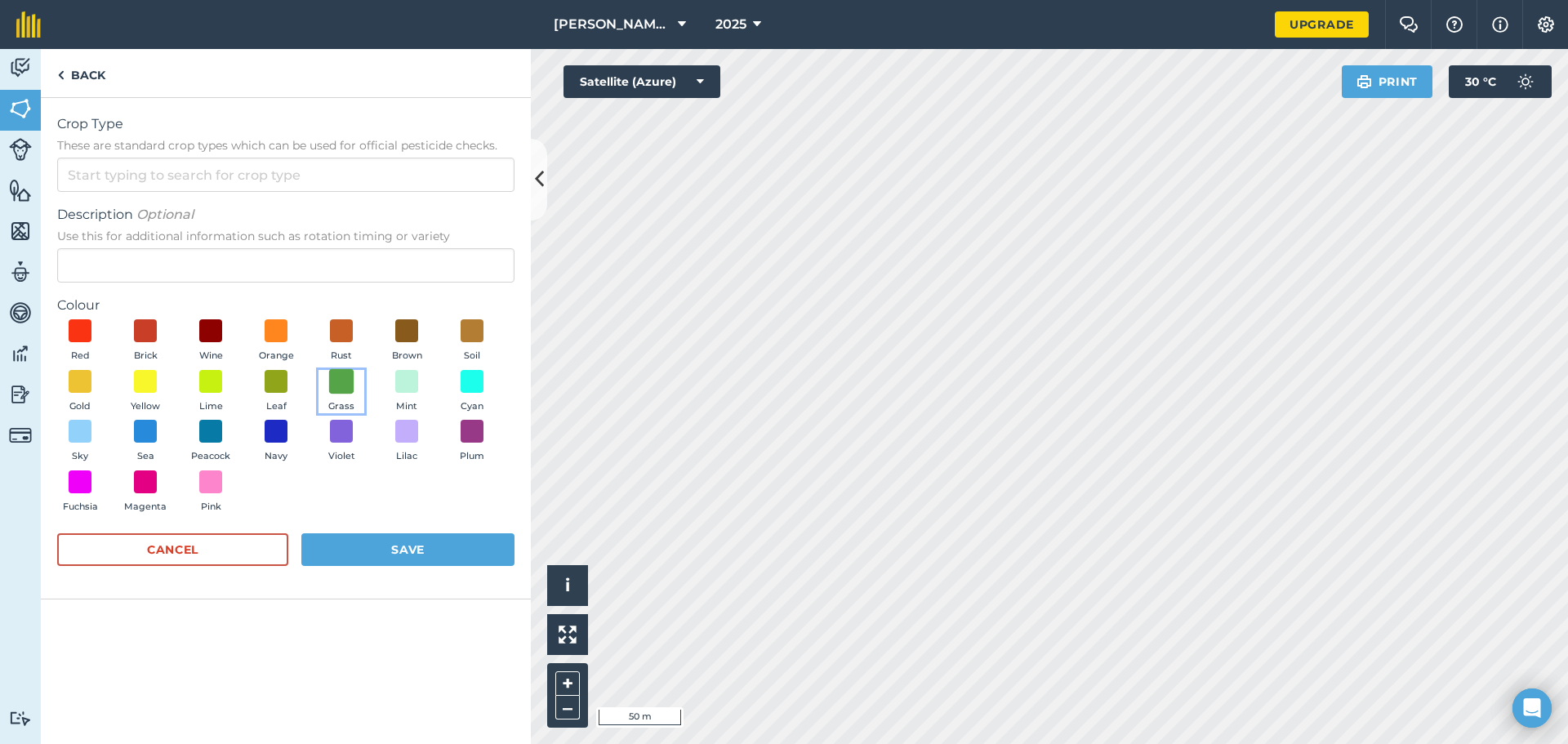 click at bounding box center (341, 381) 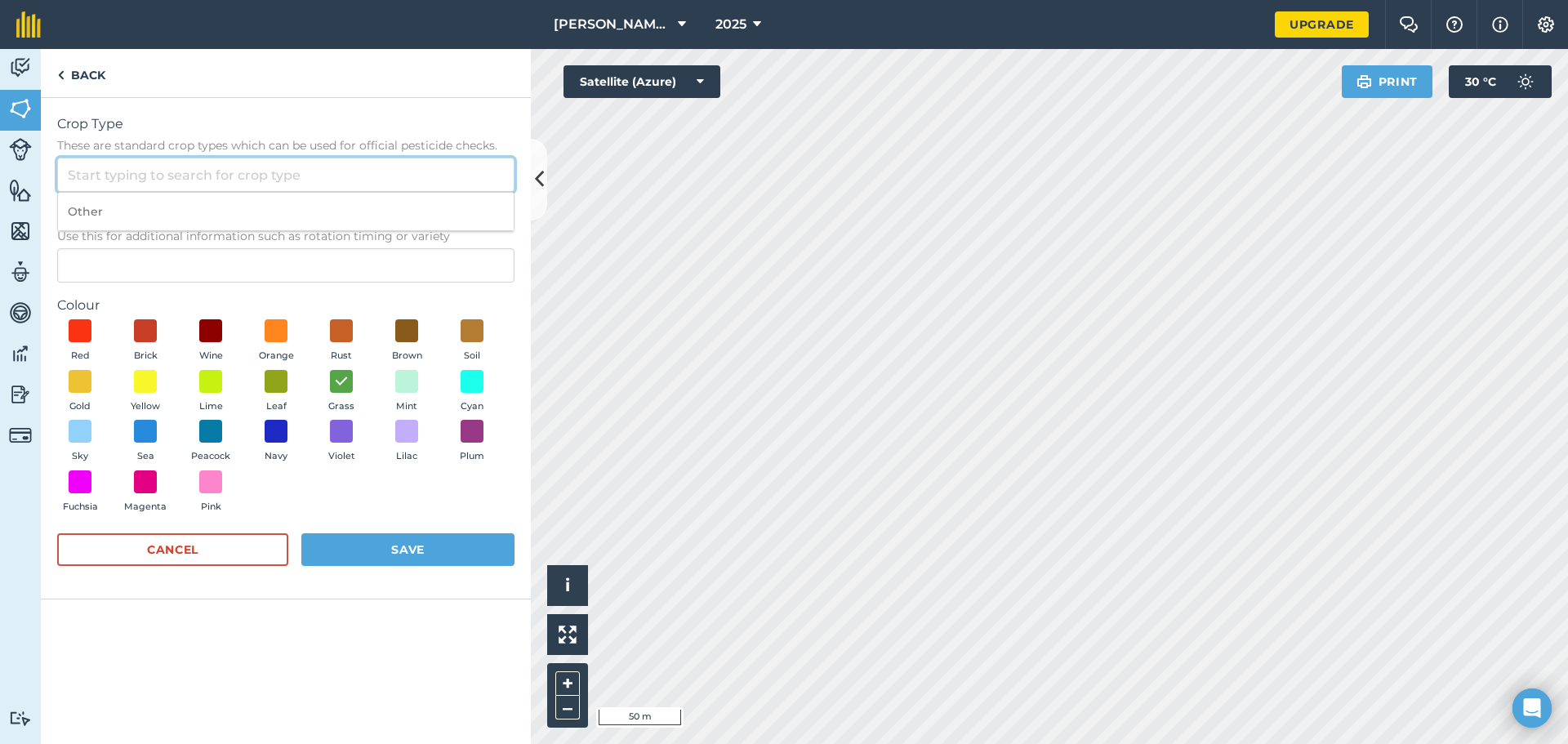click on "Crop Type These are standard crop types which can be used for official pesticide checks." at bounding box center (286, 175) 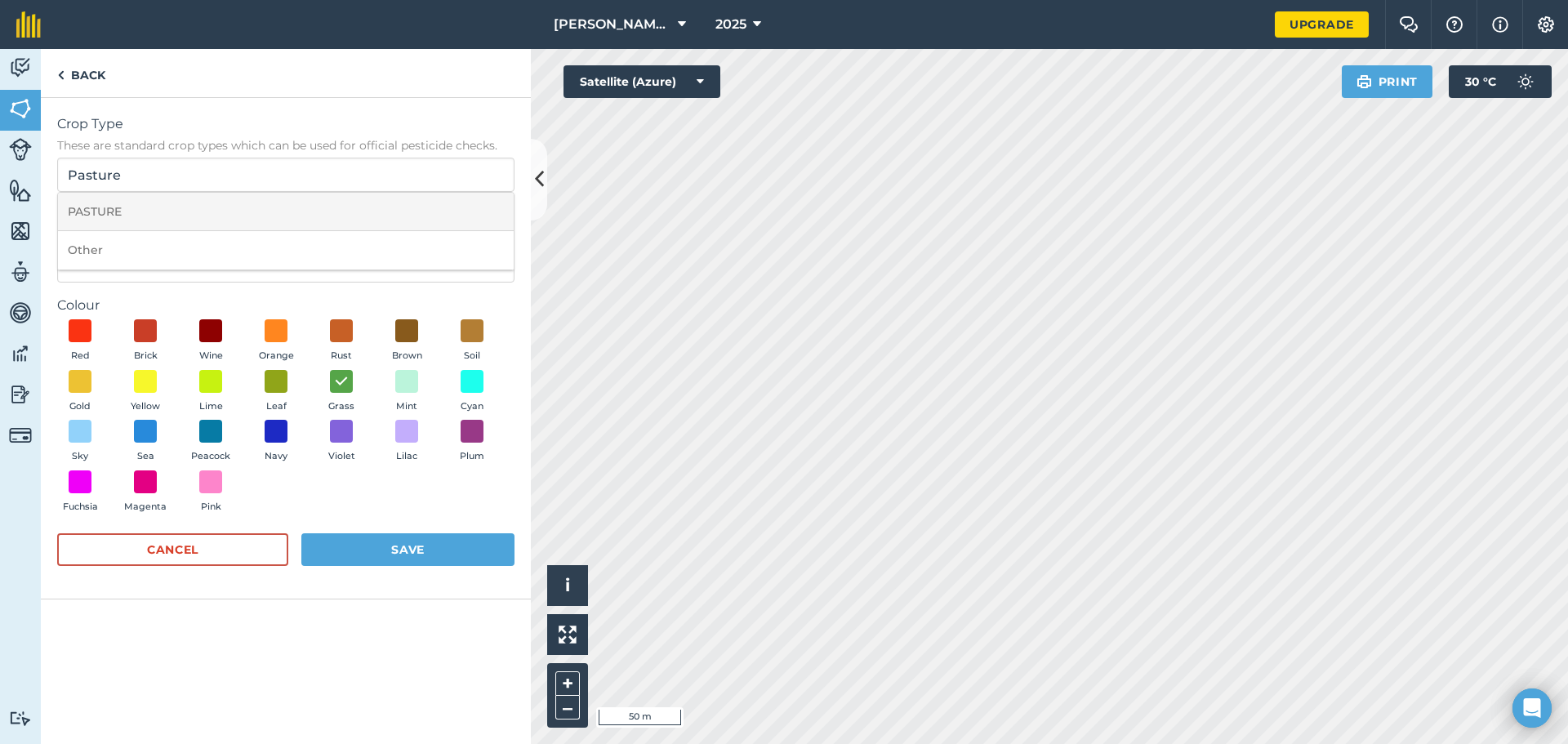 click on "PASTURE" at bounding box center (286, 212) 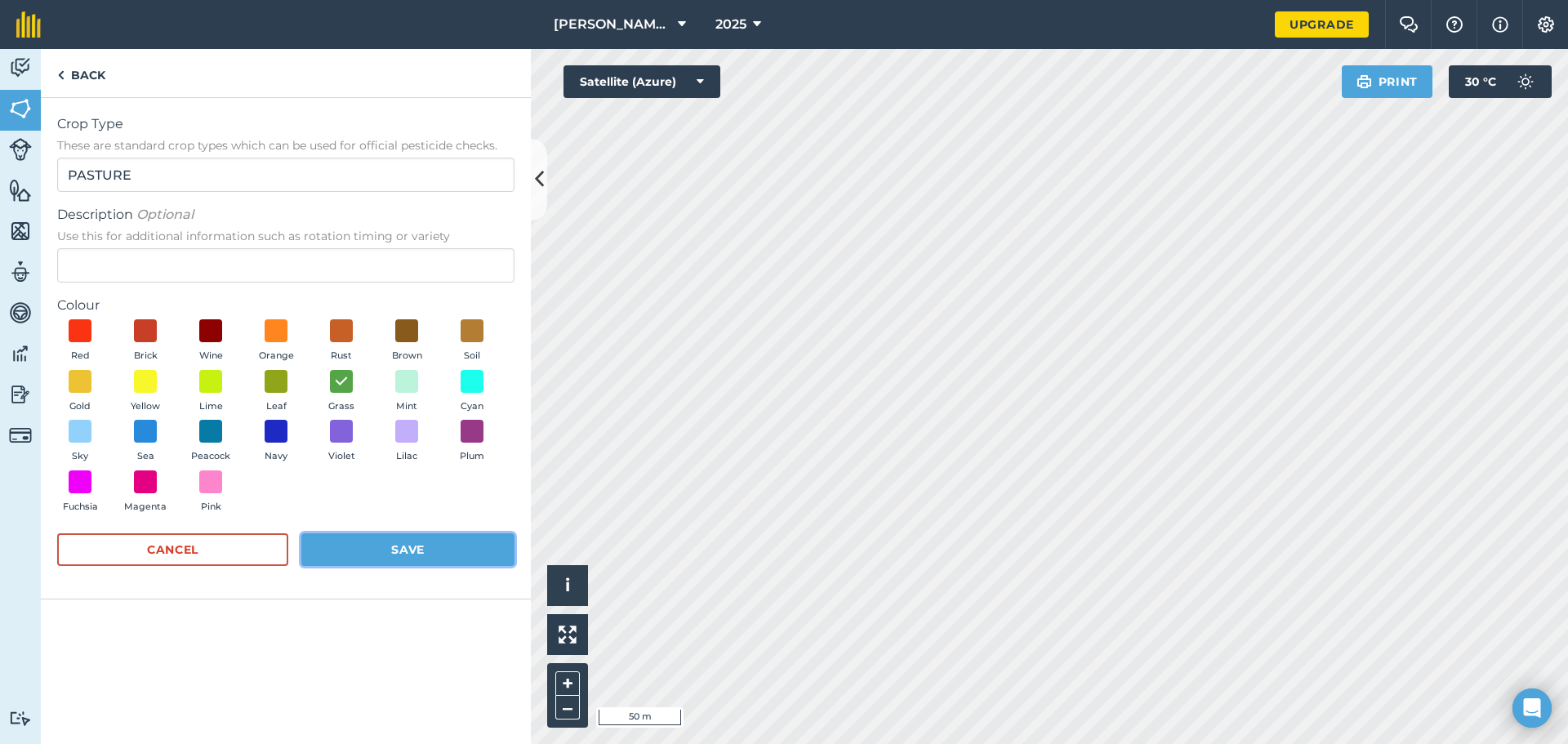 click on "Save" at bounding box center (408, 550) 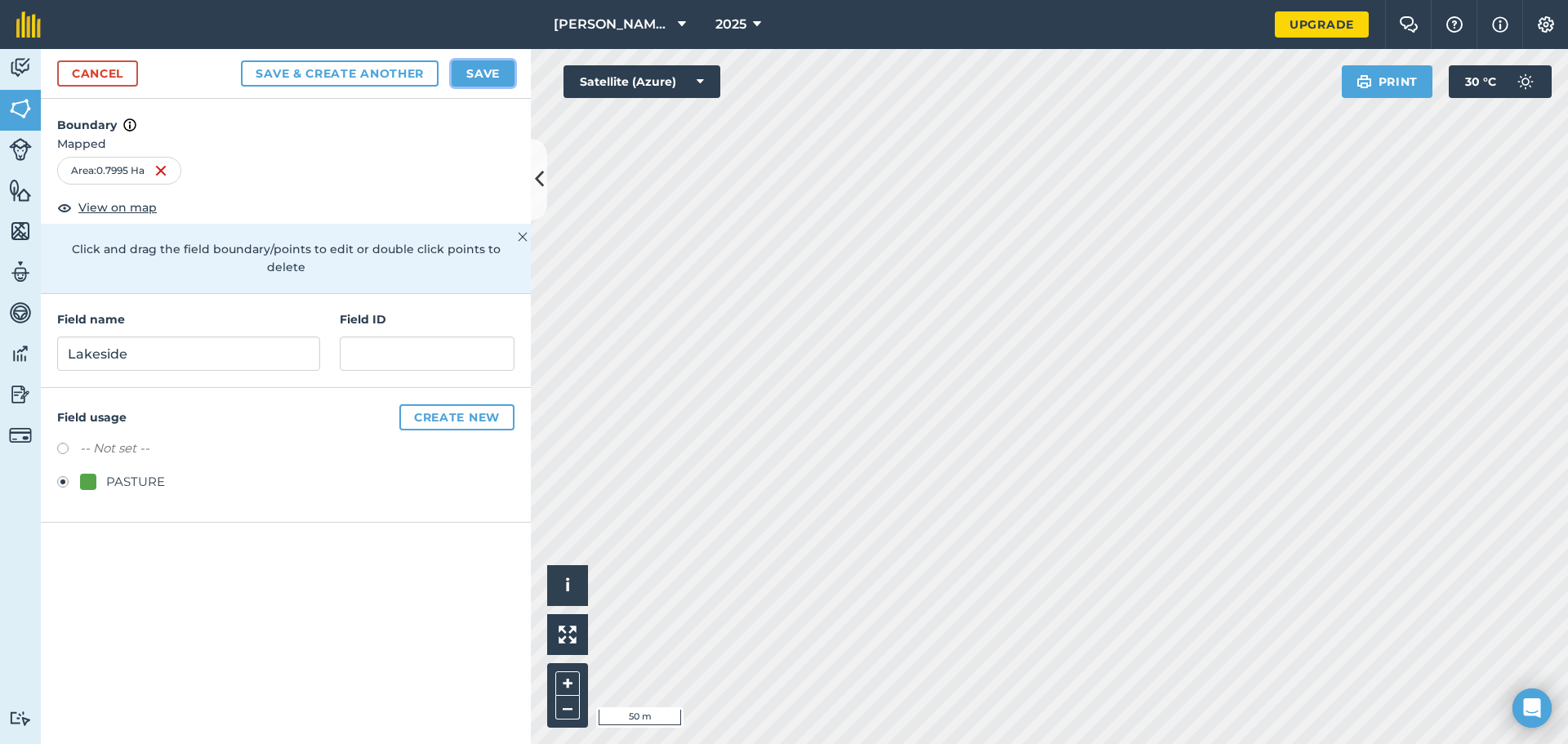 click on "Save" at bounding box center (483, 74) 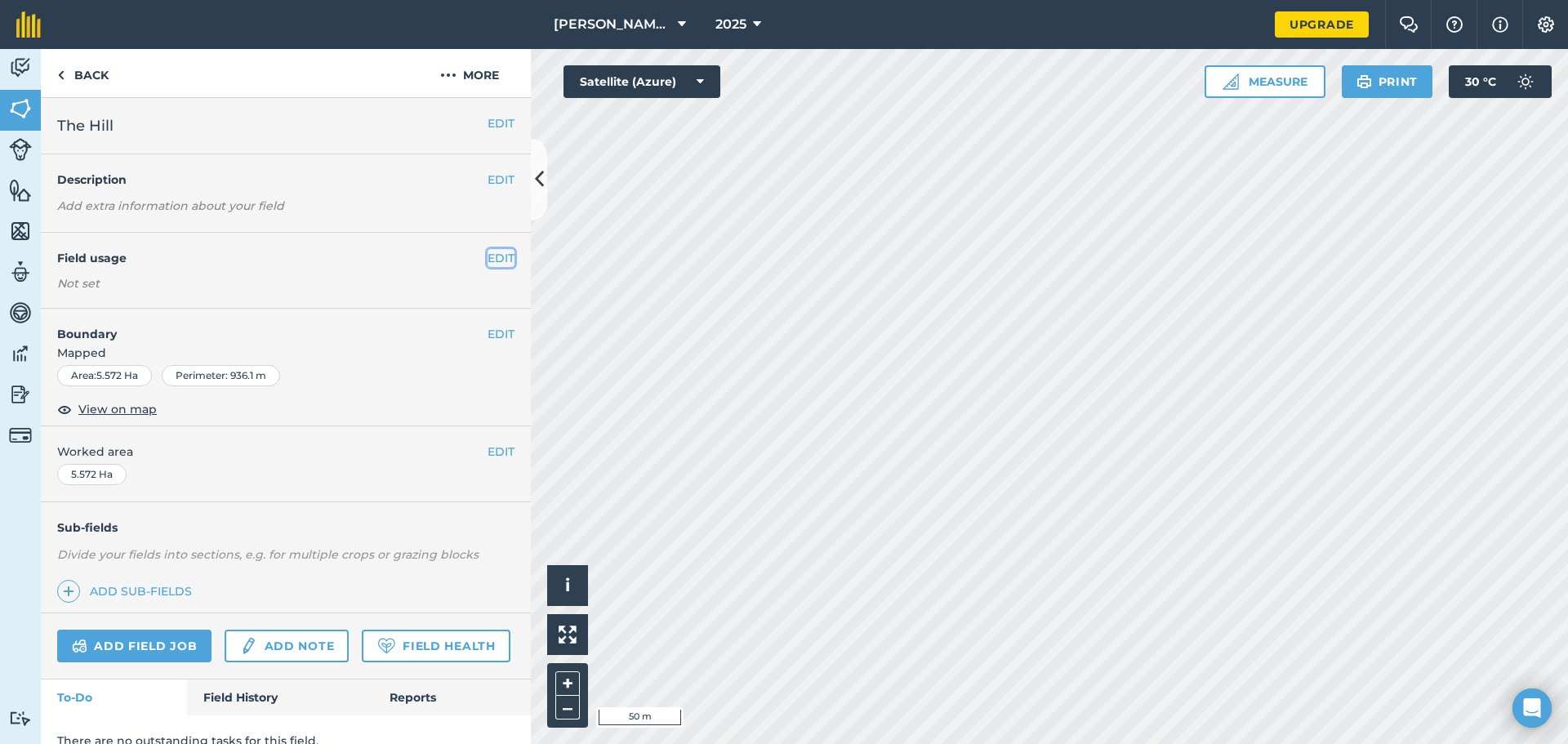 click on "EDIT" at bounding box center [501, 258] 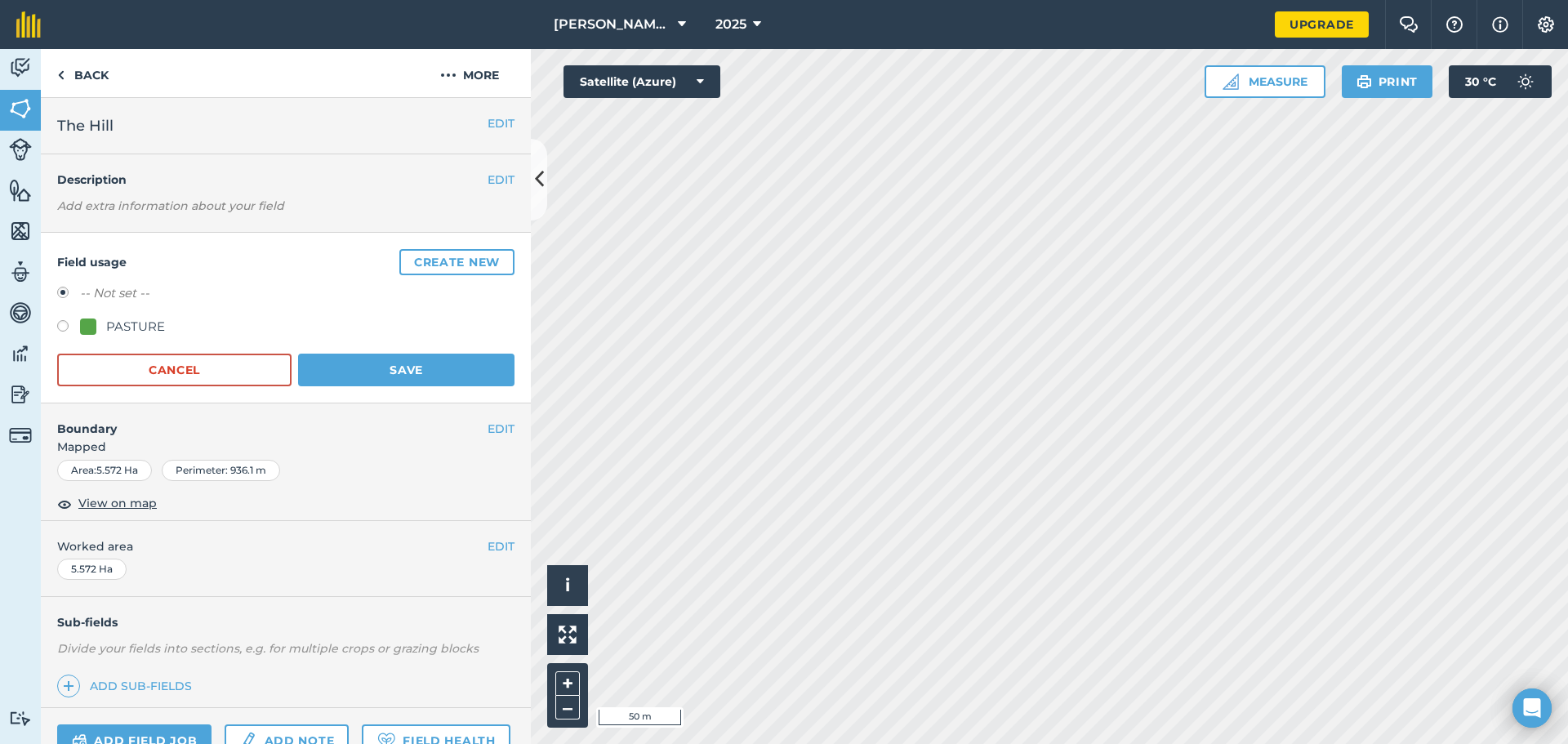click at bounding box center (69, 328) 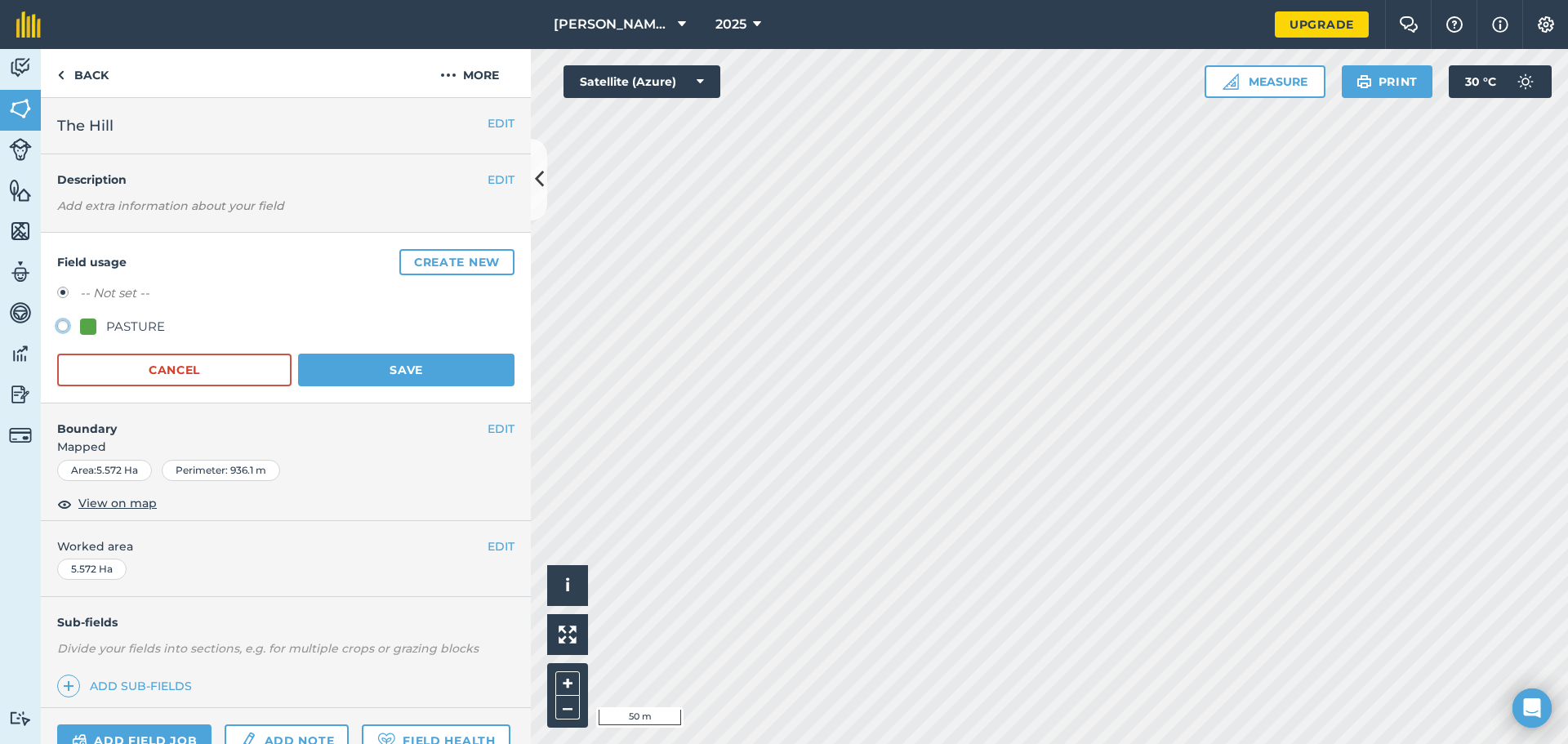click on "PASTURE" at bounding box center [-8104, 325] 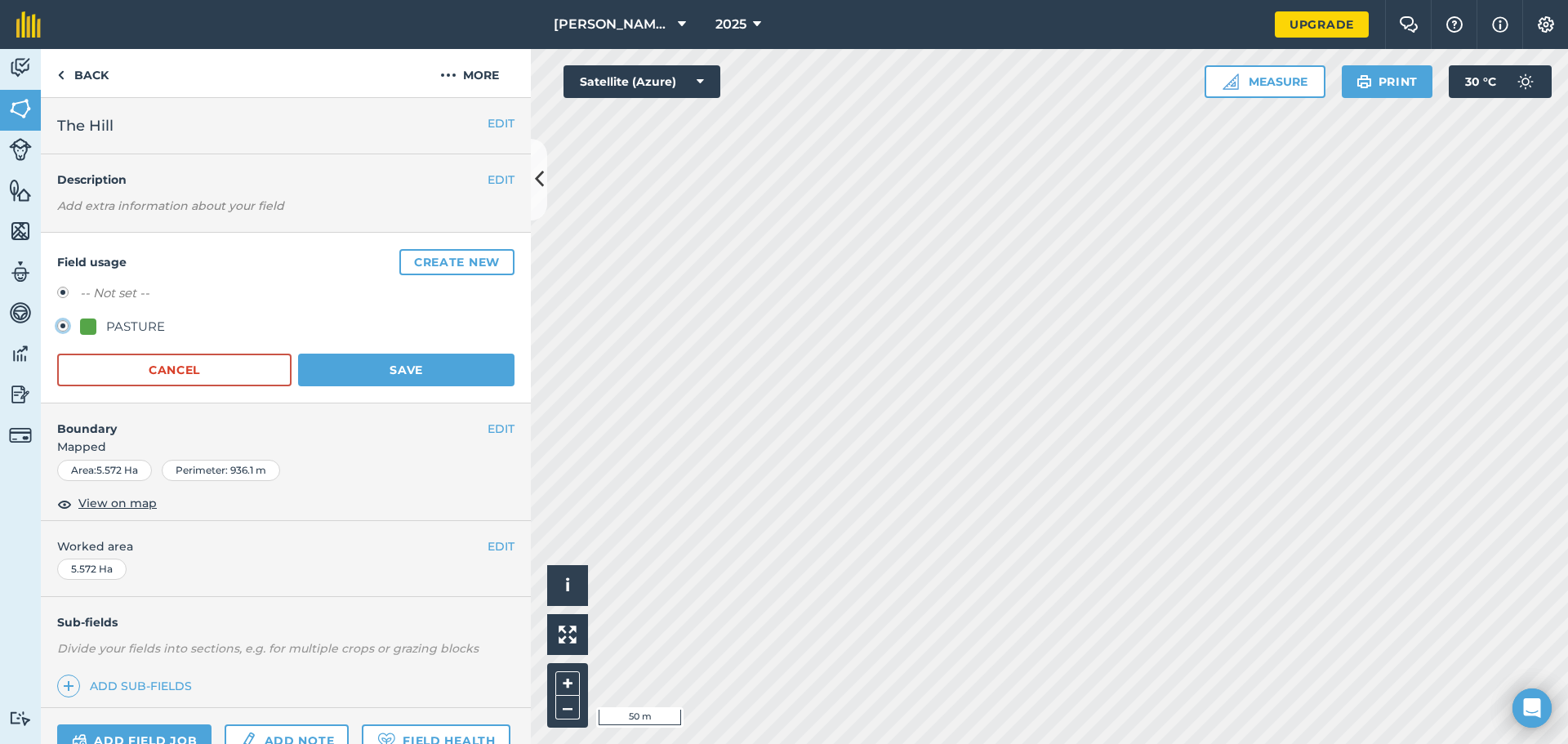 radio on "true" 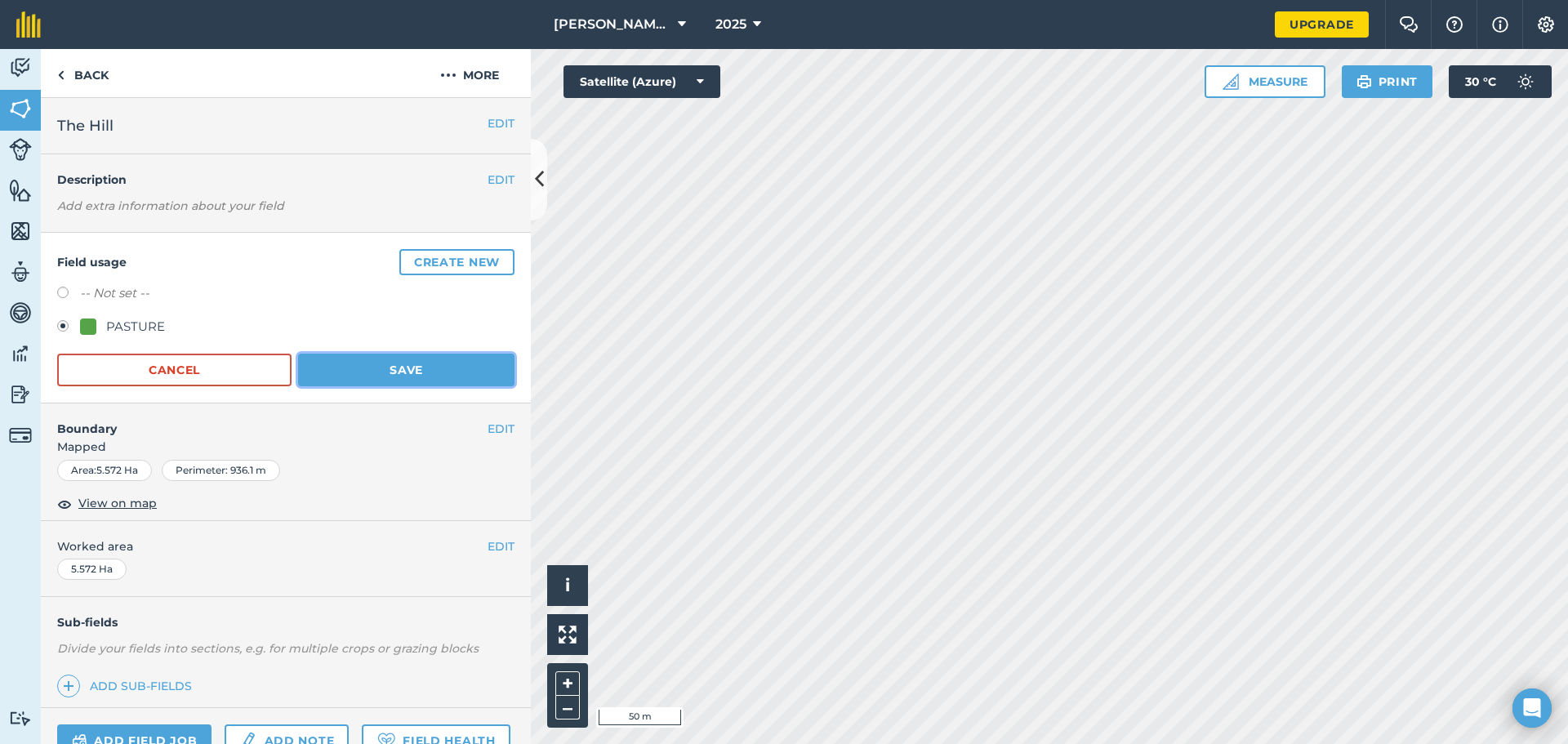 click on "Save" at bounding box center [406, 370] 